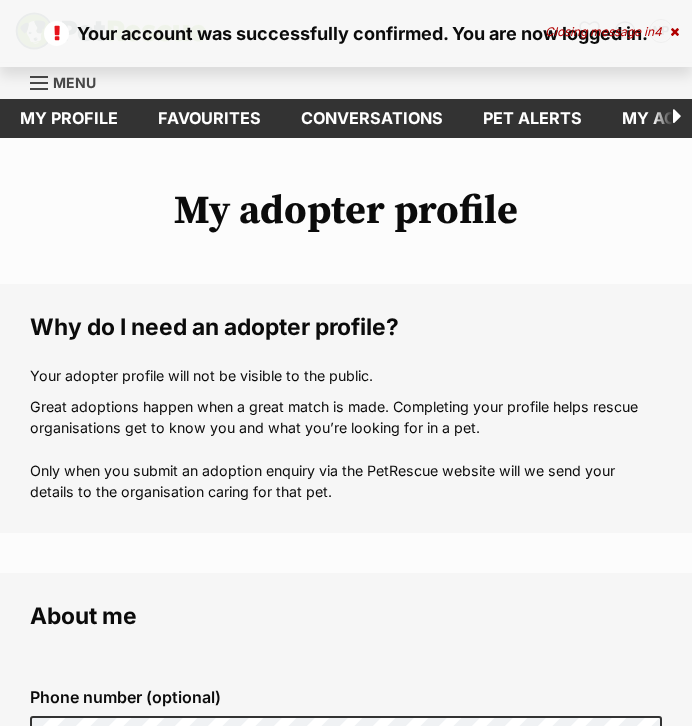scroll, scrollTop: 0, scrollLeft: 0, axis: both 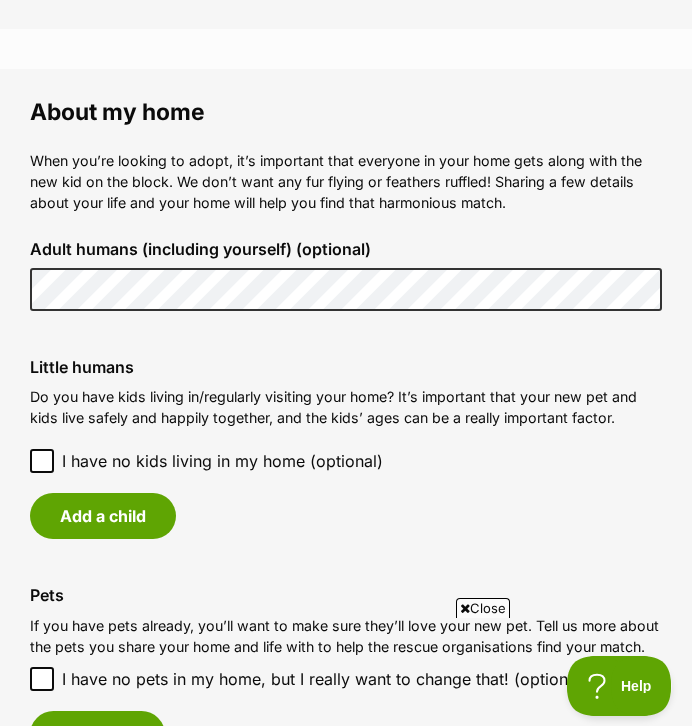 click 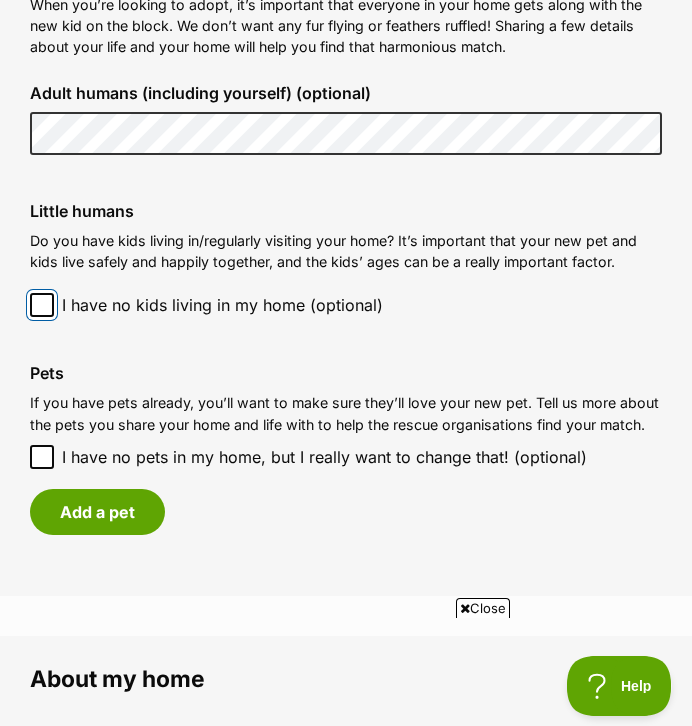 scroll, scrollTop: 1600, scrollLeft: 0, axis: vertical 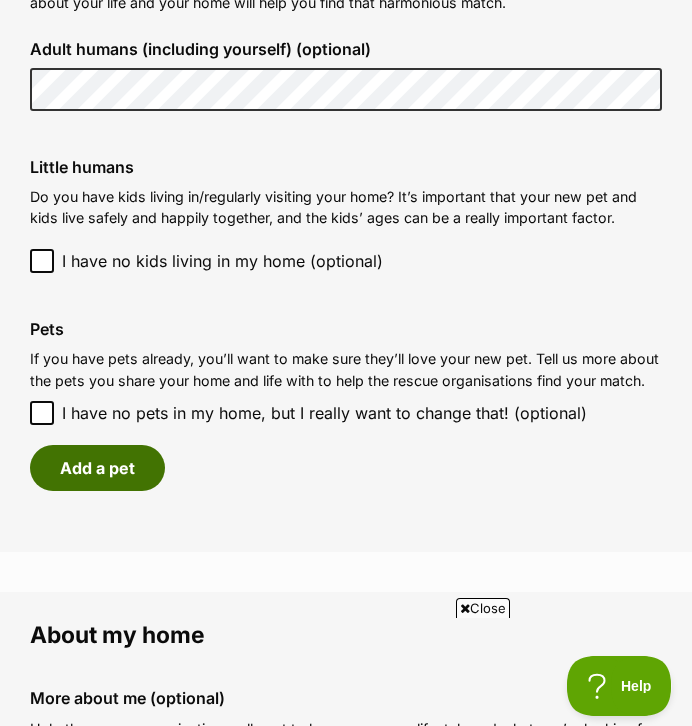 click on "Add a pet" at bounding box center [97, 468] 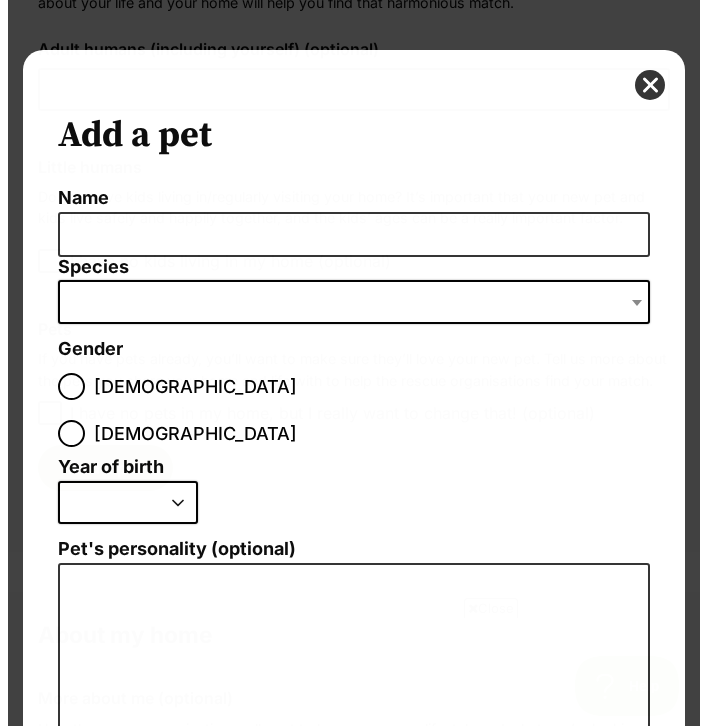 scroll, scrollTop: 0, scrollLeft: 0, axis: both 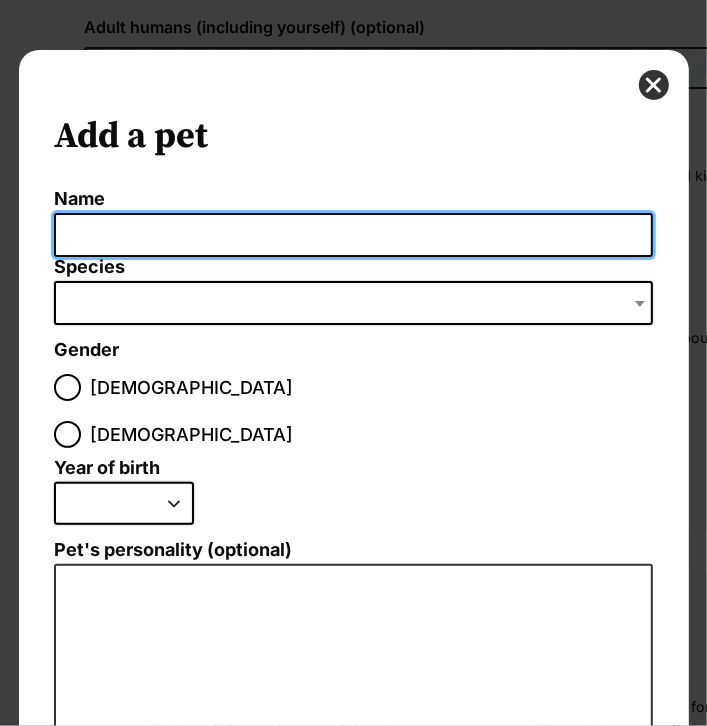click on "Name" at bounding box center (353, 235) 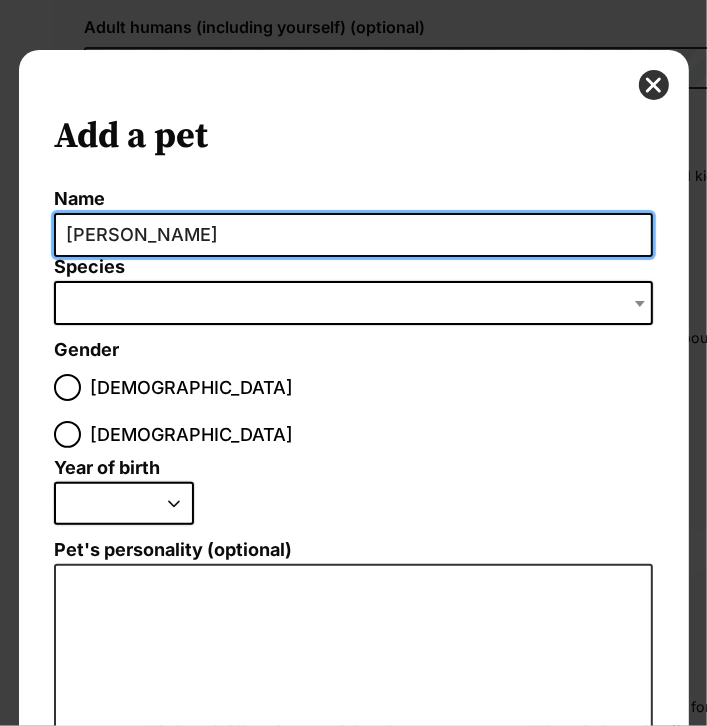 type on "Miss Pearl" 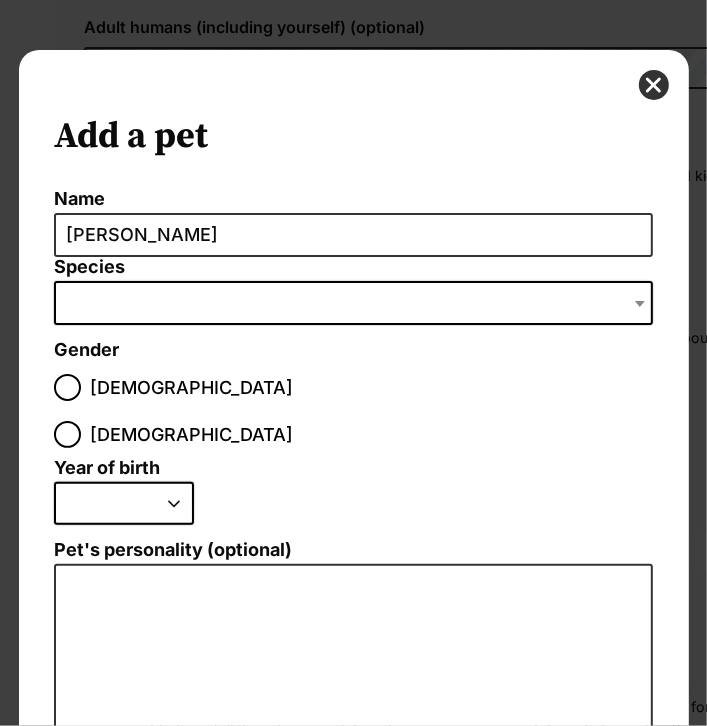 click at bounding box center (640, 304) 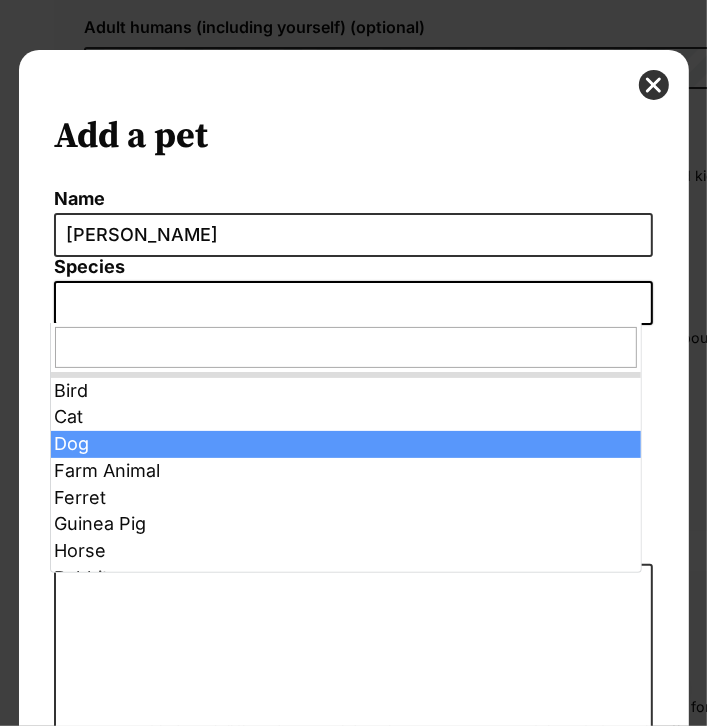 select on "1" 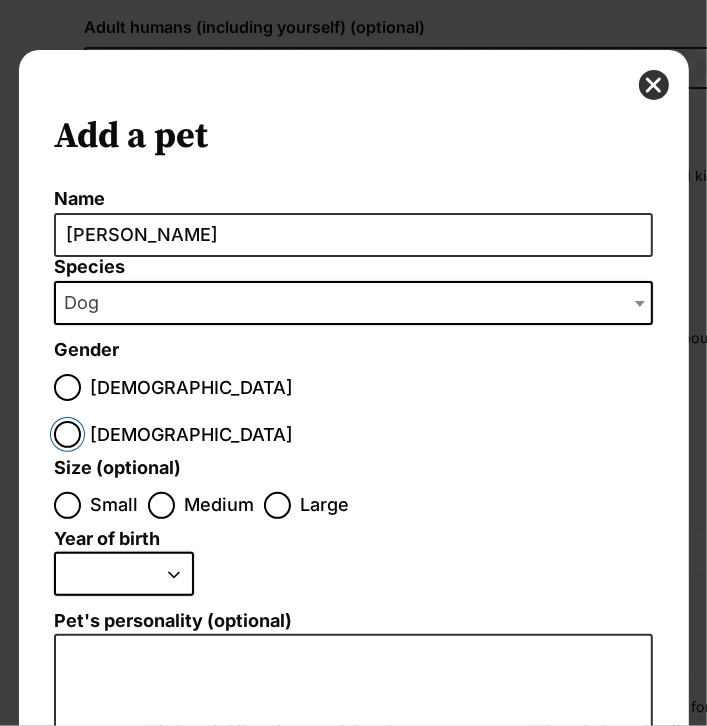 click on "Female" at bounding box center [67, 434] 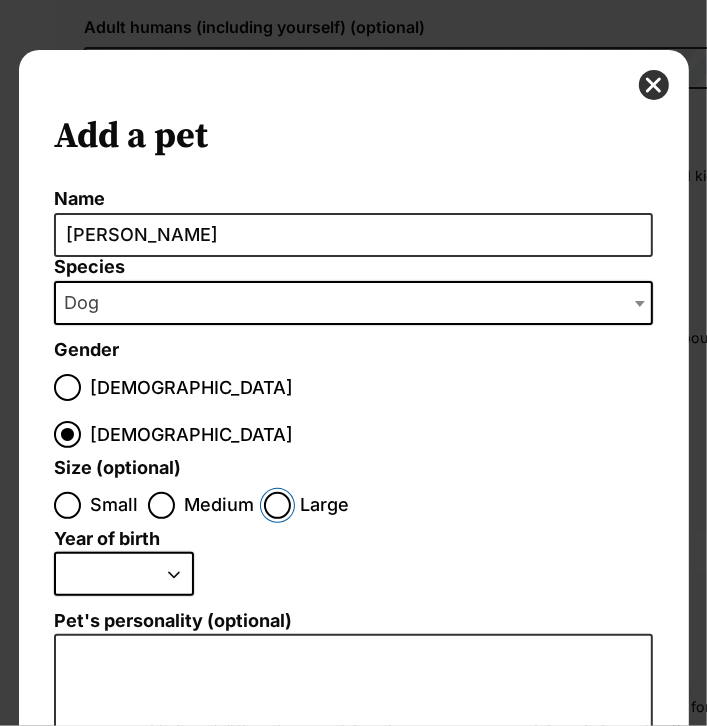 click on "Large" at bounding box center (277, 505) 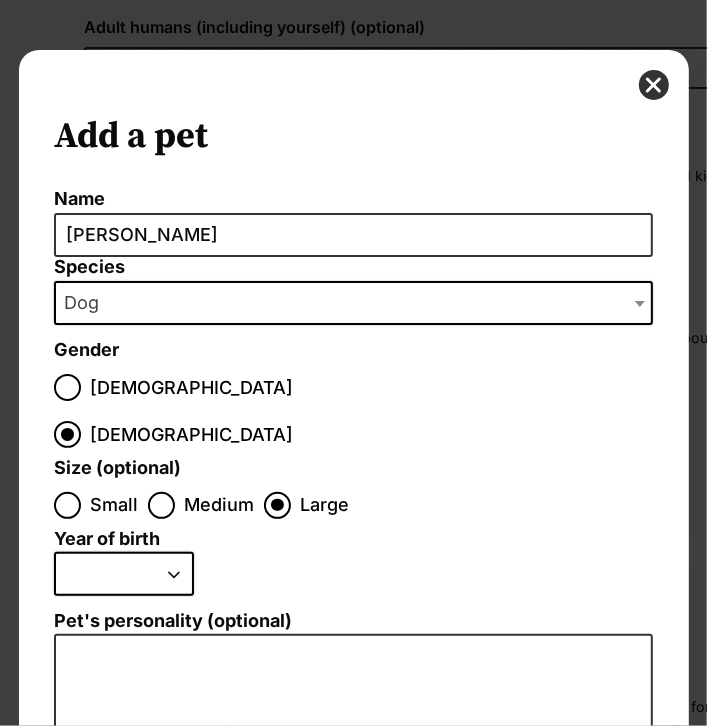 click on "2025
2024
2023
2022
2021
2020
2019
2018
2017
2016
2015
2014
2013
2012
2011
2010
2009
2008
2007
2006
2005
2004
2003
2002
2001
2000
1999
1998
1997
1996
1995" at bounding box center (124, 574) 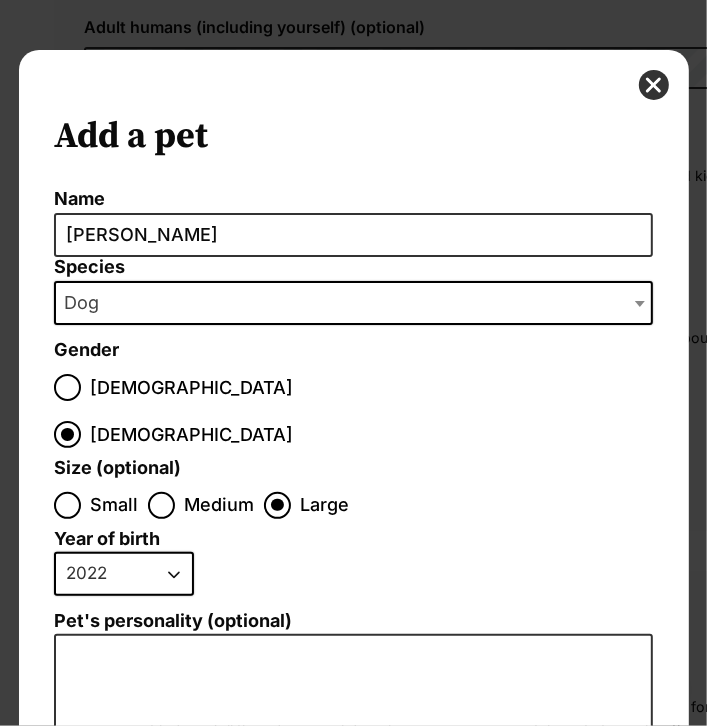 click on "2025
2024
2023
2022
2021
2020
2019
2018
2017
2016
2015
2014
2013
2012
2011
2010
2009
2008
2007
2006
2005
2004
2003
2002
2001
2000
1999
1998
1997
1996
1995" at bounding box center [124, 574] 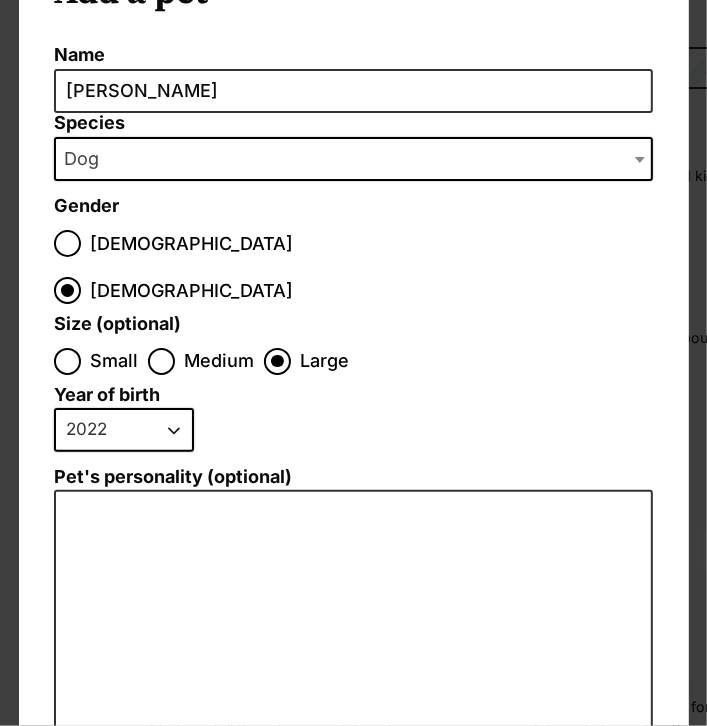 scroll, scrollTop: 200, scrollLeft: 0, axis: vertical 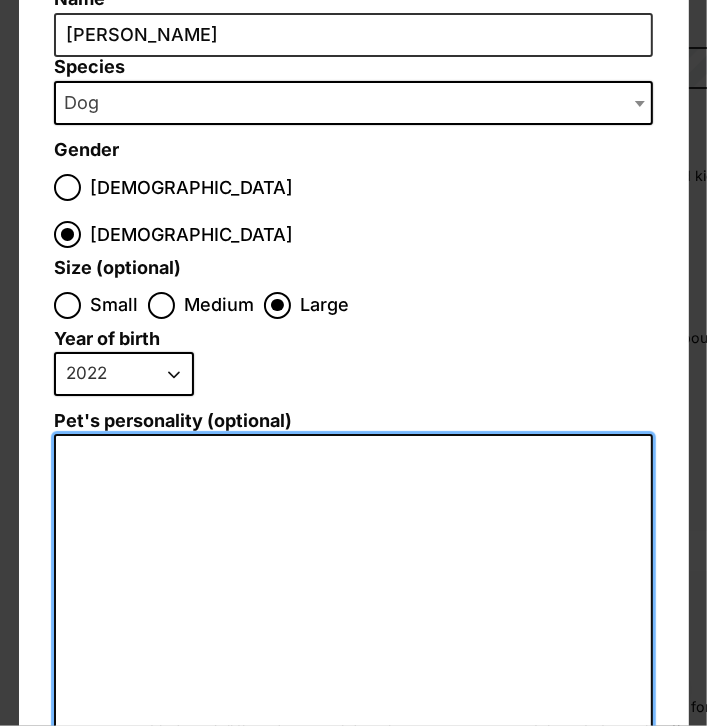 click on "Pet's personality (optional)" at bounding box center [353, 653] 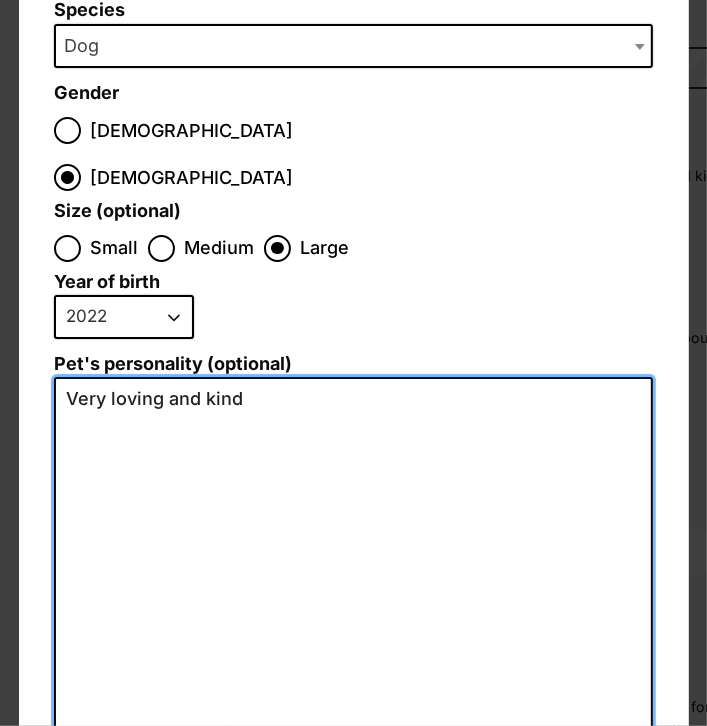 scroll, scrollTop: 211, scrollLeft: 0, axis: vertical 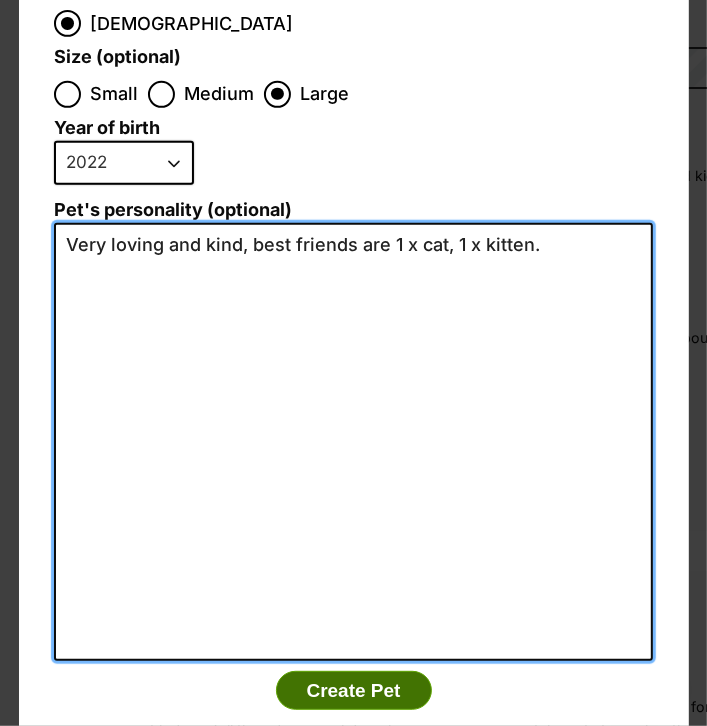 type on "Very loving and kind, best friends are 1 x cat, 1 x kitten." 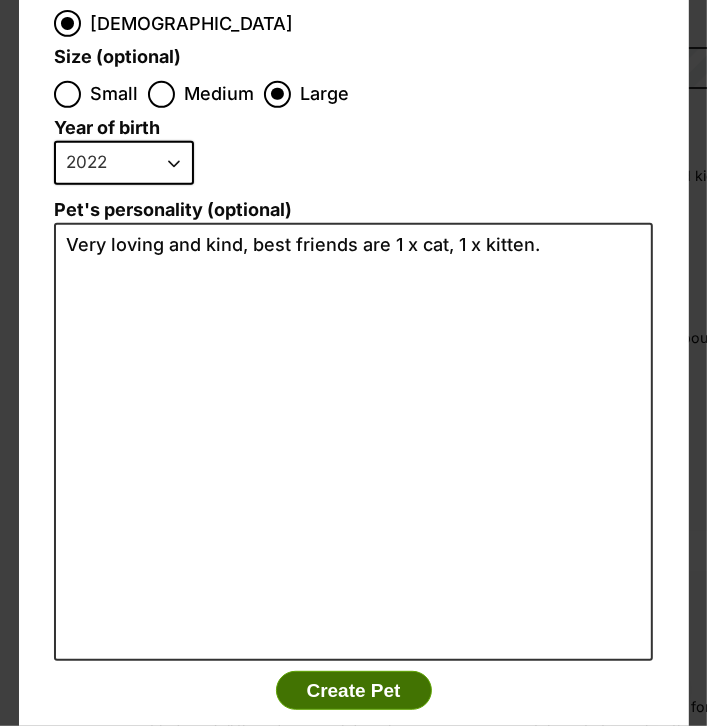 click on "Create Pet" at bounding box center [354, 691] 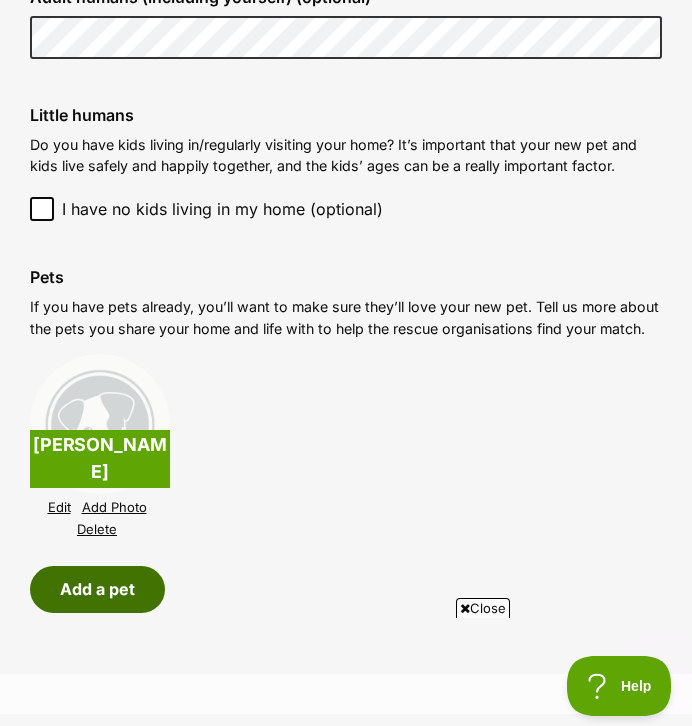 scroll, scrollTop: 1700, scrollLeft: 0, axis: vertical 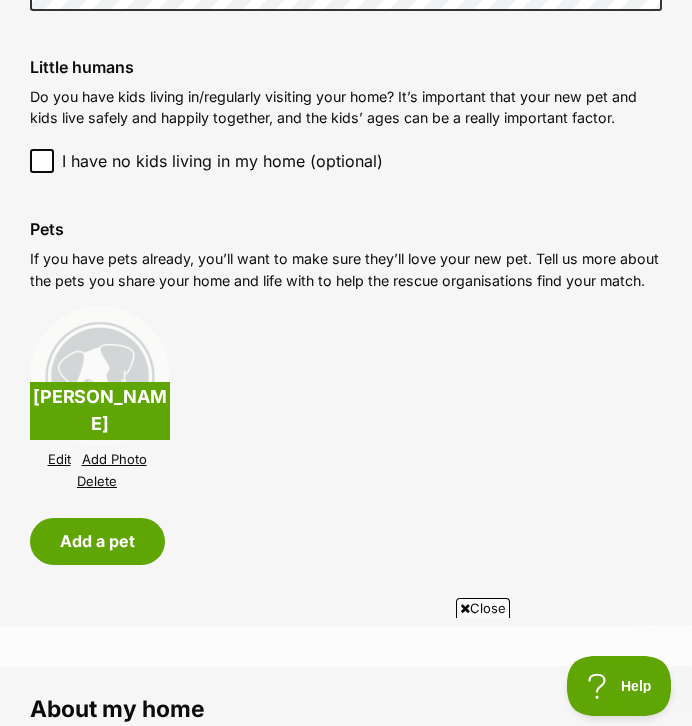 click on "Add Photo" at bounding box center [114, 459] 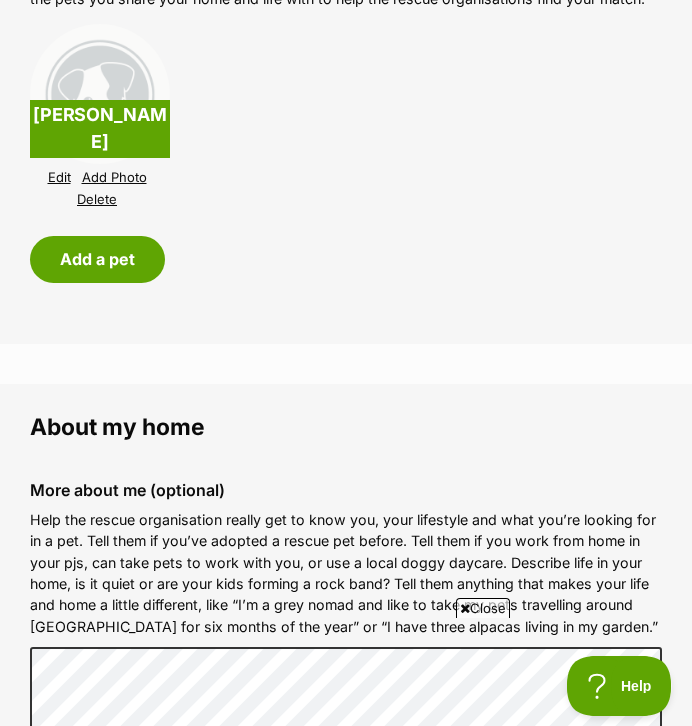 scroll, scrollTop: 2000, scrollLeft: 0, axis: vertical 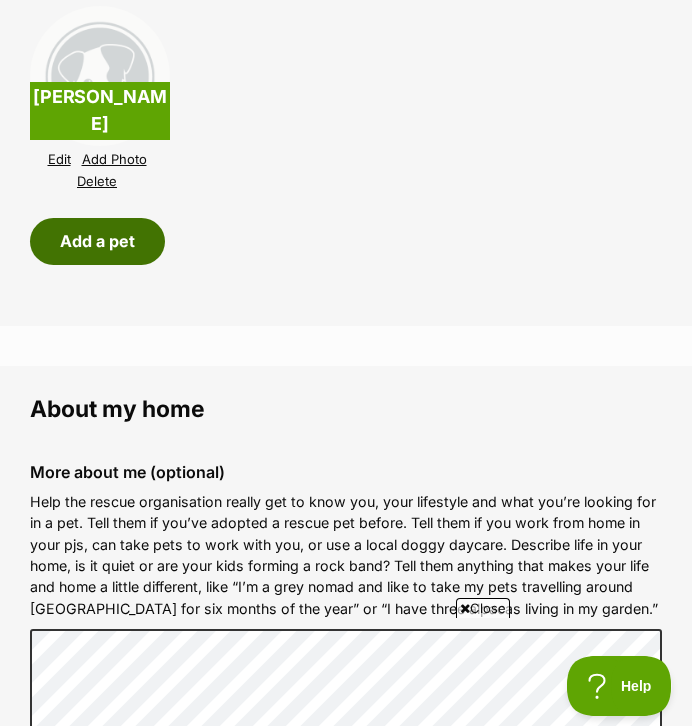 click on "Add a pet" at bounding box center [97, 241] 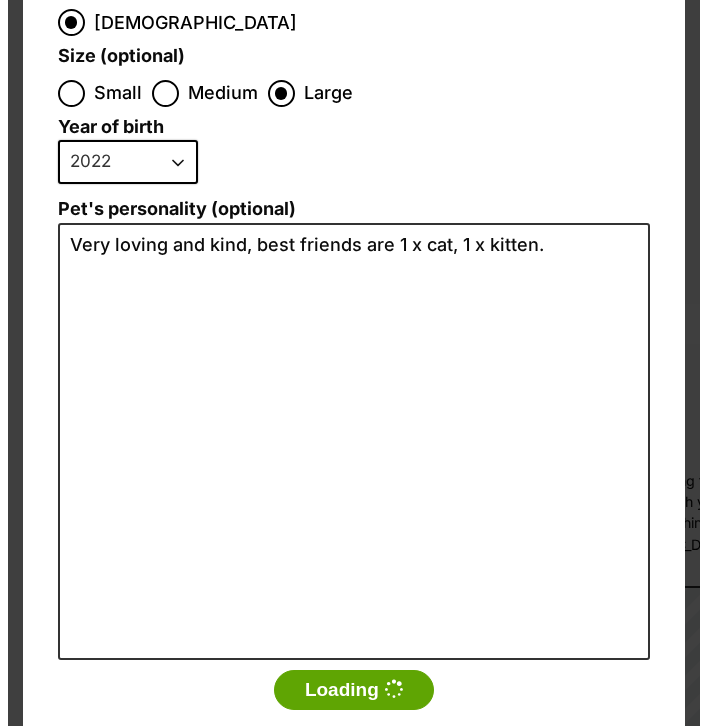 scroll, scrollTop: 0, scrollLeft: 0, axis: both 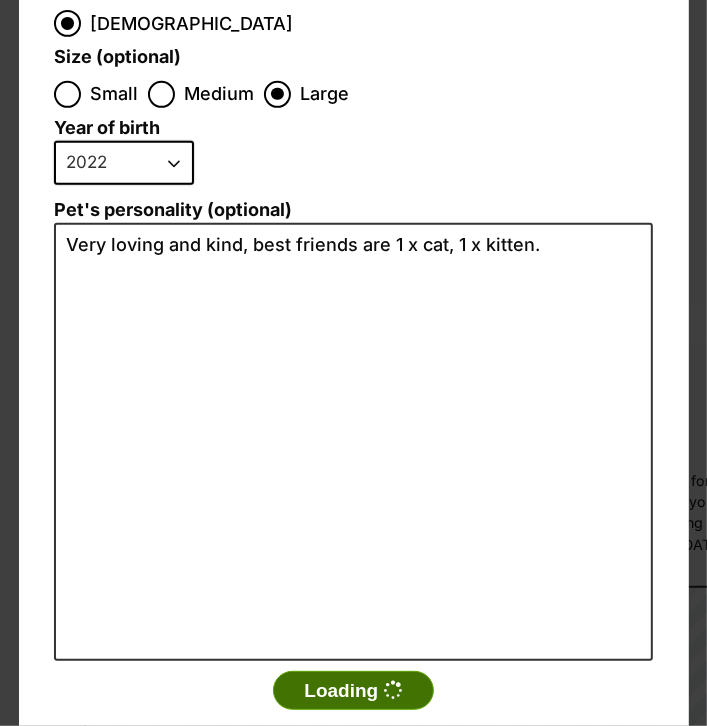 click on "Loading" at bounding box center [353, 691] 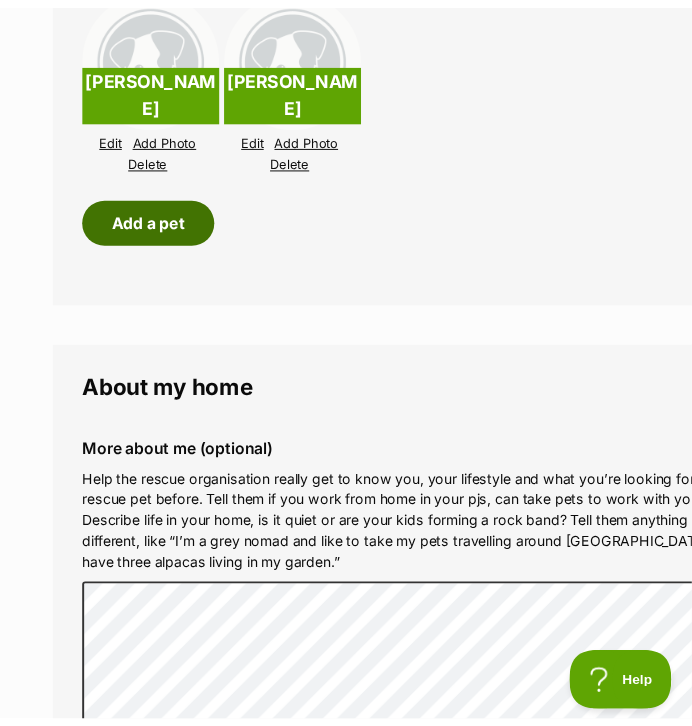 scroll, scrollTop: 2000, scrollLeft: 0, axis: vertical 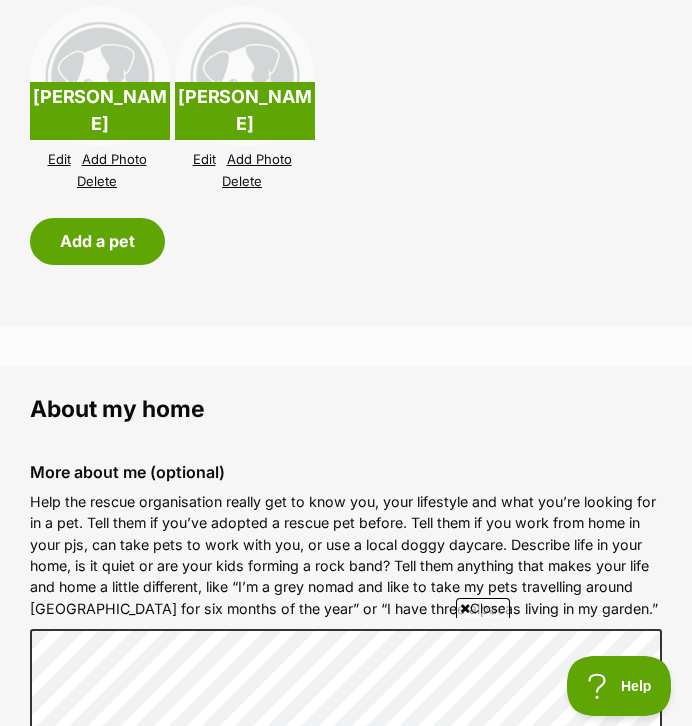 click on "Delete" at bounding box center (242, 181) 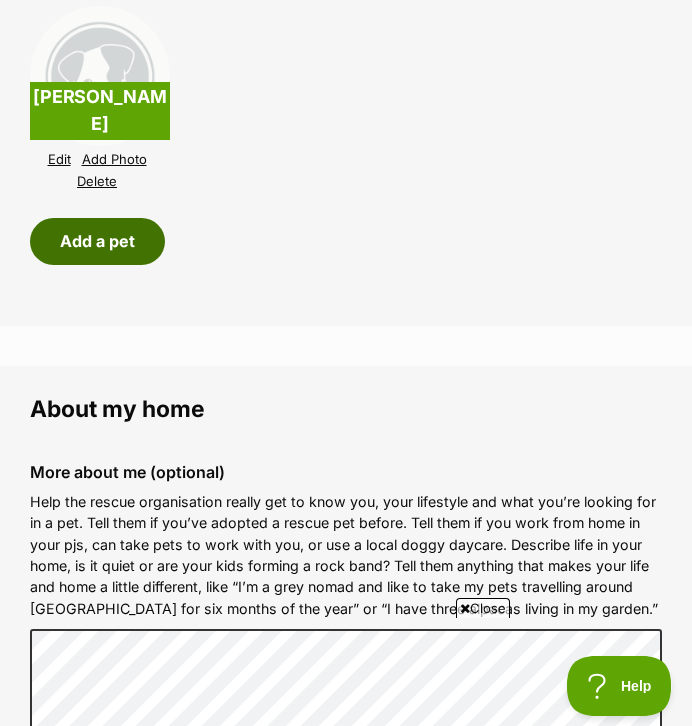 click on "Add a pet" at bounding box center [97, 241] 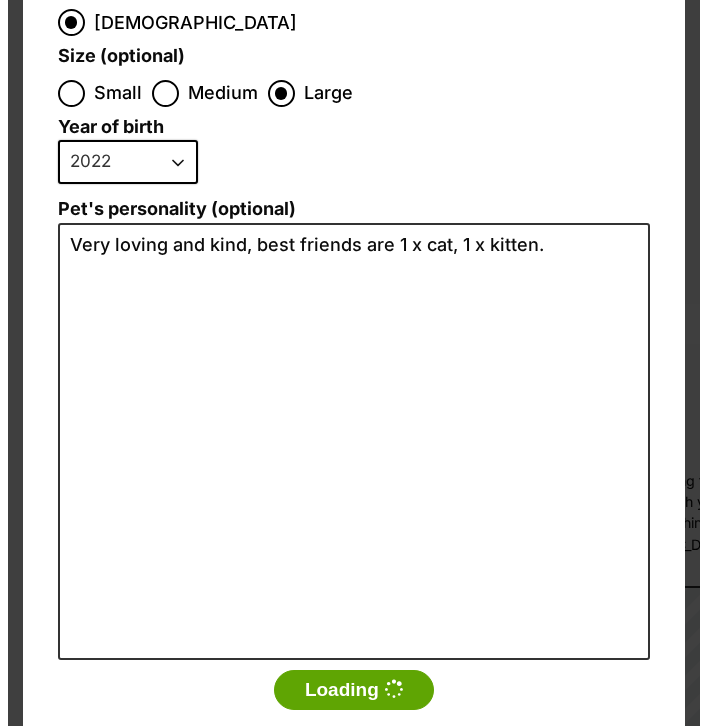 scroll, scrollTop: 0, scrollLeft: 0, axis: both 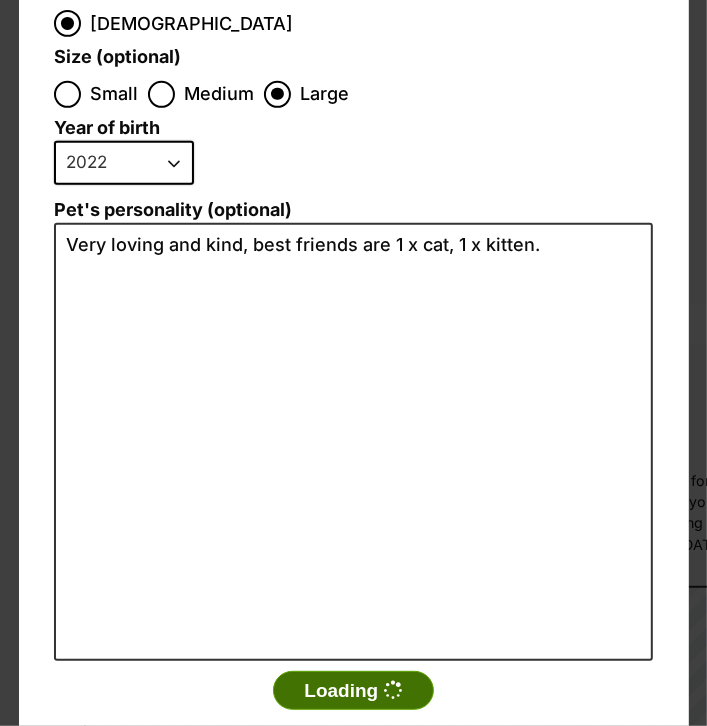 click on "Loading" at bounding box center (353, 691) 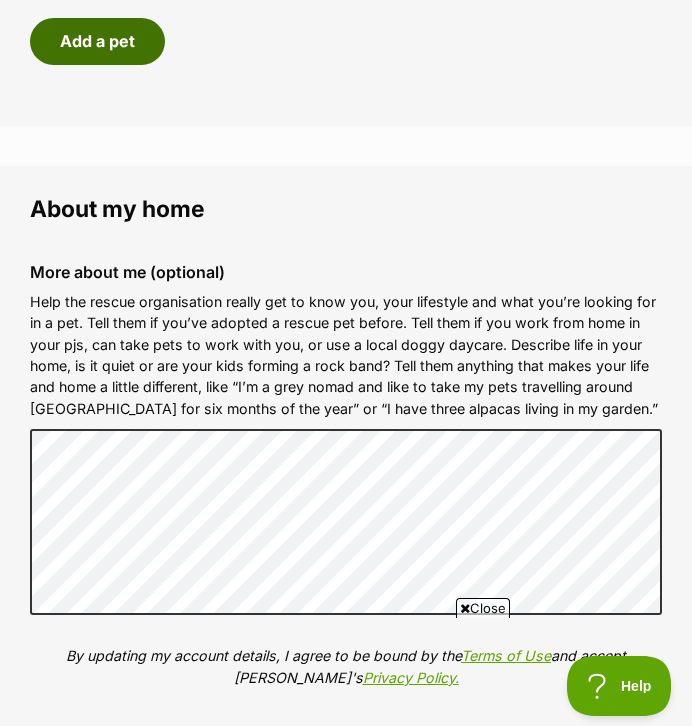 scroll, scrollTop: 2300, scrollLeft: 0, axis: vertical 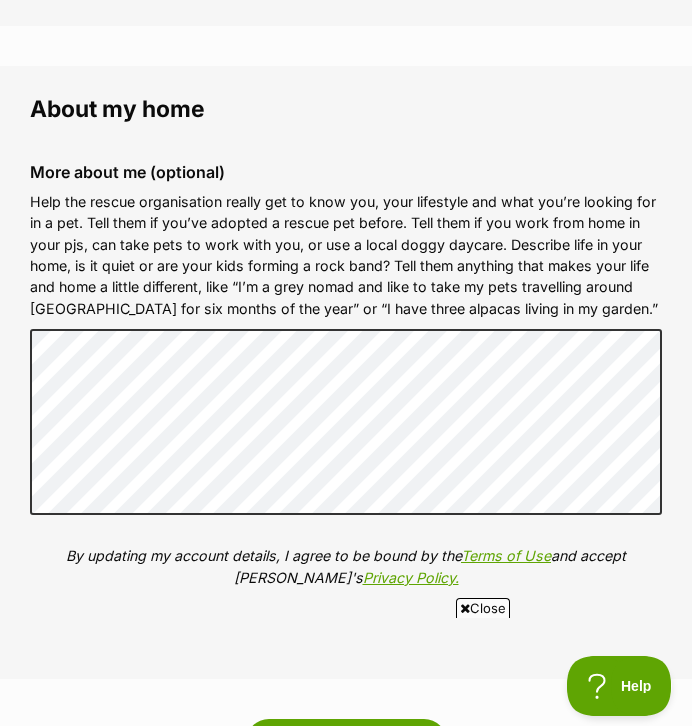 click on "Close" at bounding box center (483, 608) 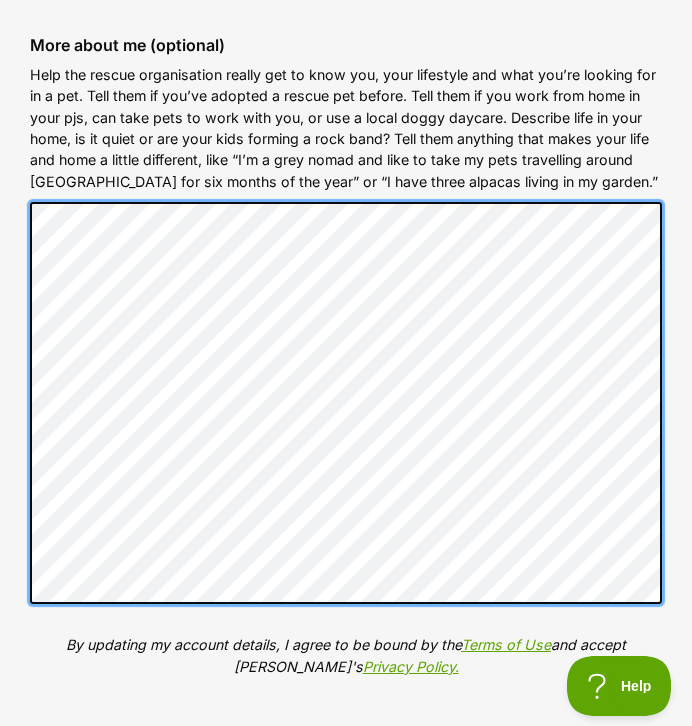 scroll, scrollTop: 2415, scrollLeft: 0, axis: vertical 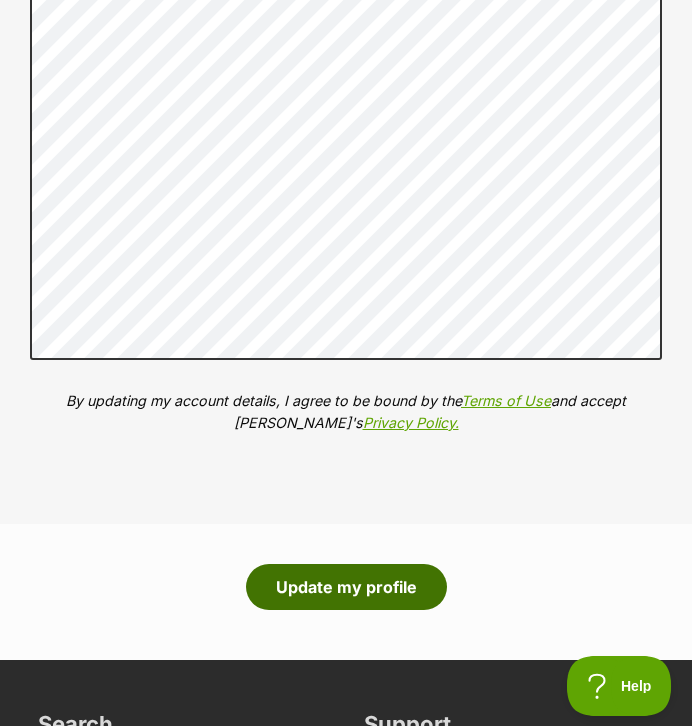 click on "Update my profile" 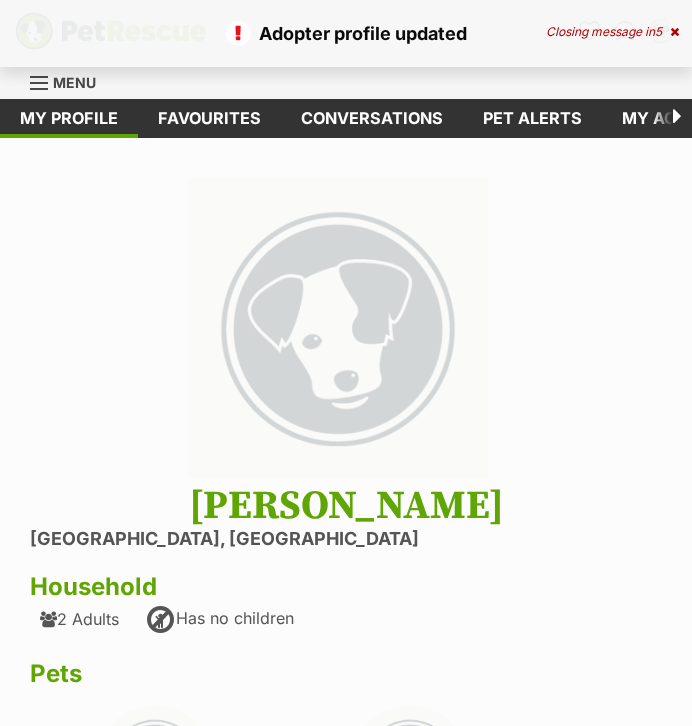 scroll, scrollTop: 0, scrollLeft: 0, axis: both 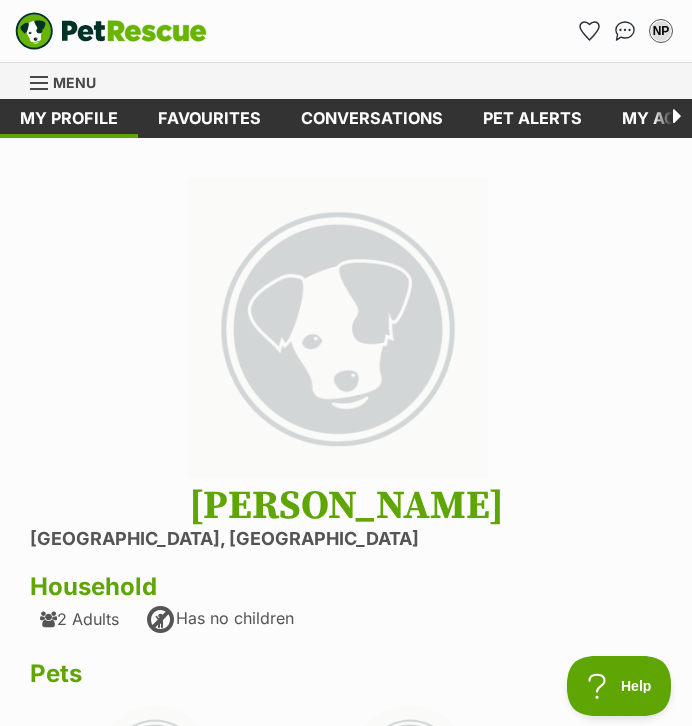 click at bounding box center (672, 118) 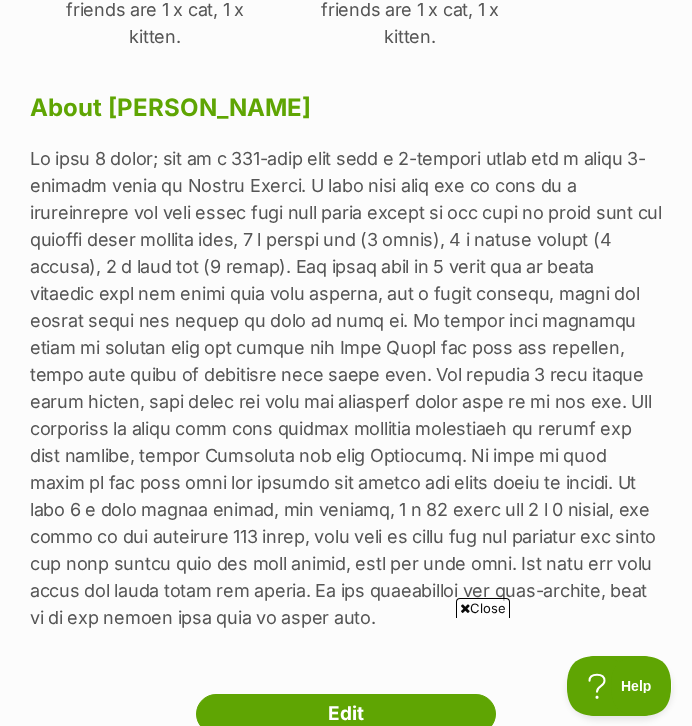 scroll, scrollTop: 1000, scrollLeft: 0, axis: vertical 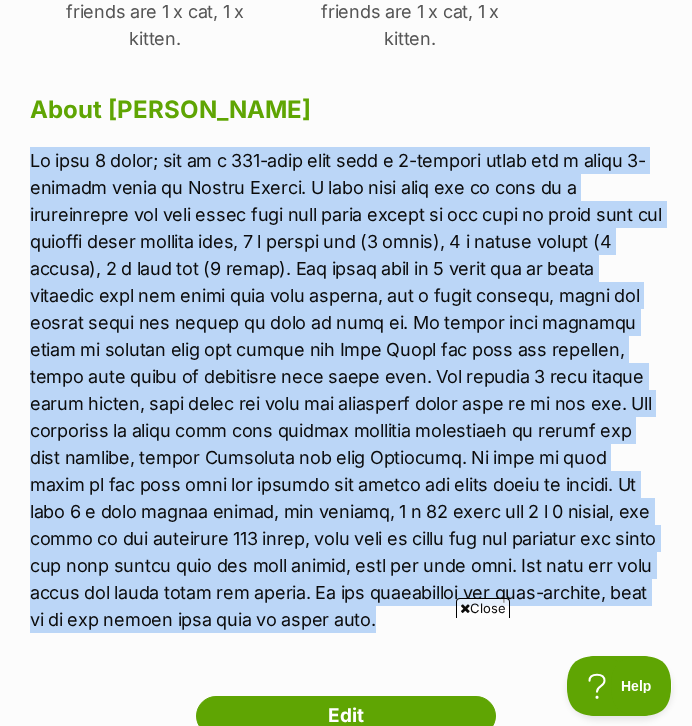 drag, startPoint x: 33, startPoint y: 105, endPoint x: 585, endPoint y: 557, distance: 713.44794 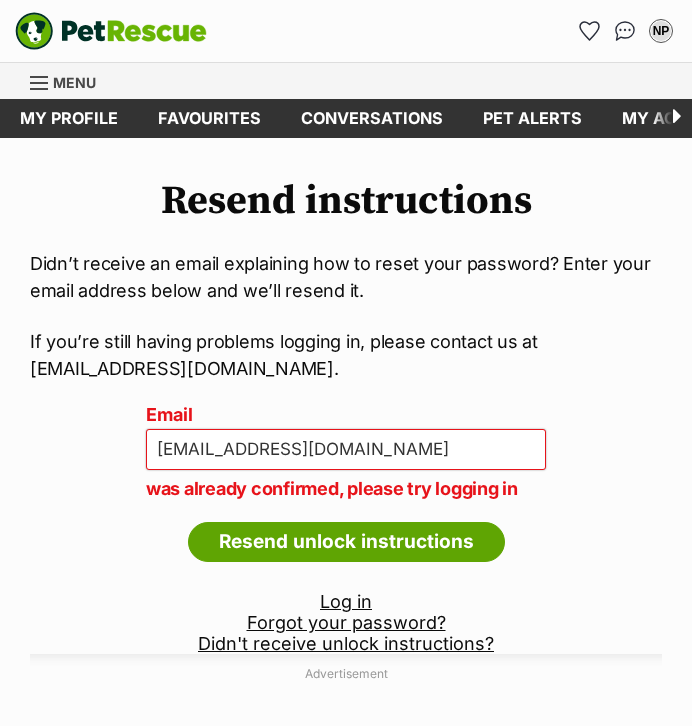 scroll, scrollTop: 0, scrollLeft: 0, axis: both 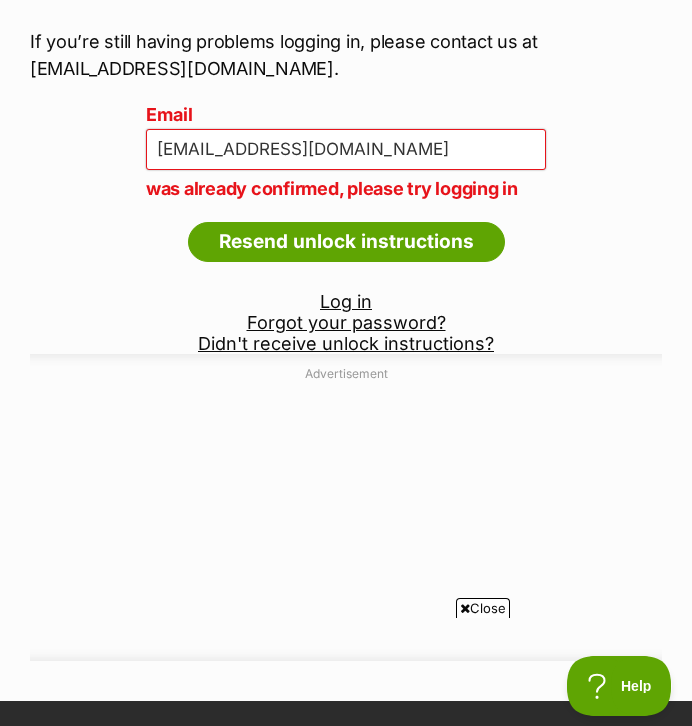 click on "Log in" at bounding box center [346, 301] 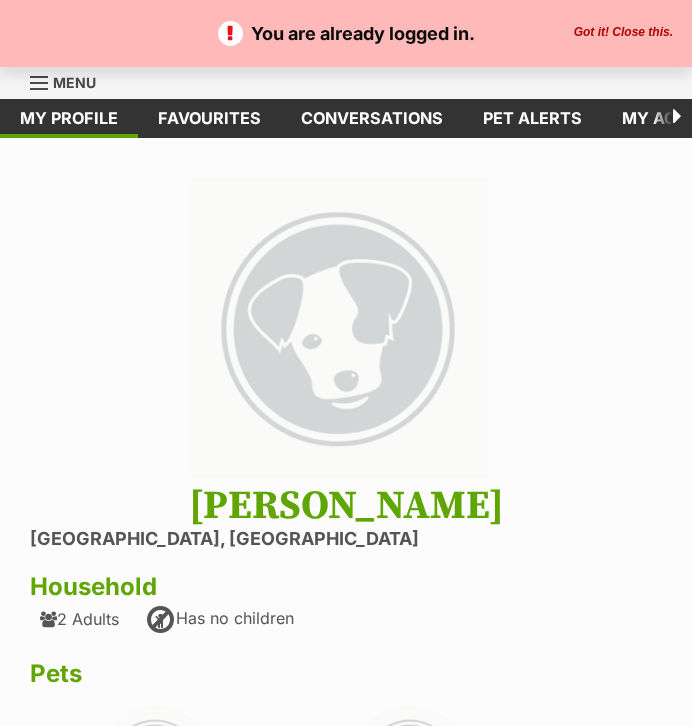 scroll, scrollTop: 0, scrollLeft: 0, axis: both 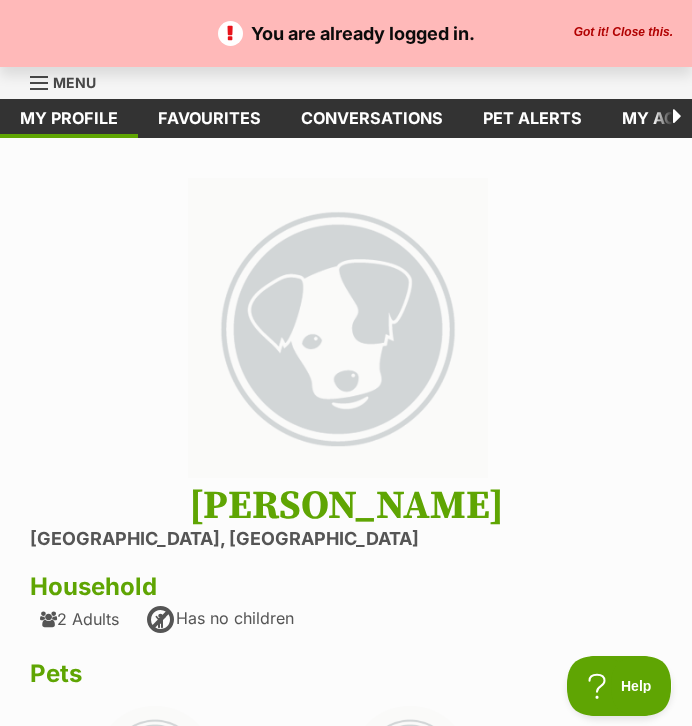 click on "Got it! Close this." at bounding box center (623, 33) 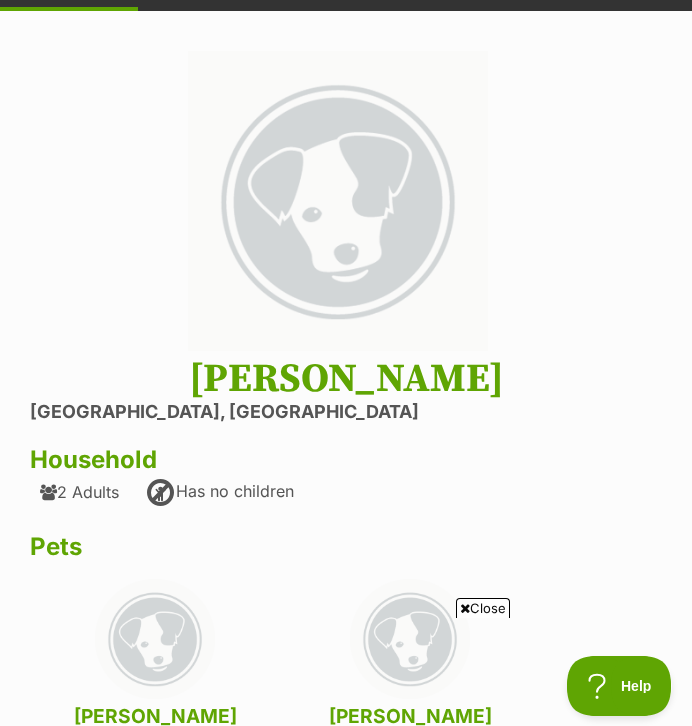 scroll, scrollTop: 0, scrollLeft: 0, axis: both 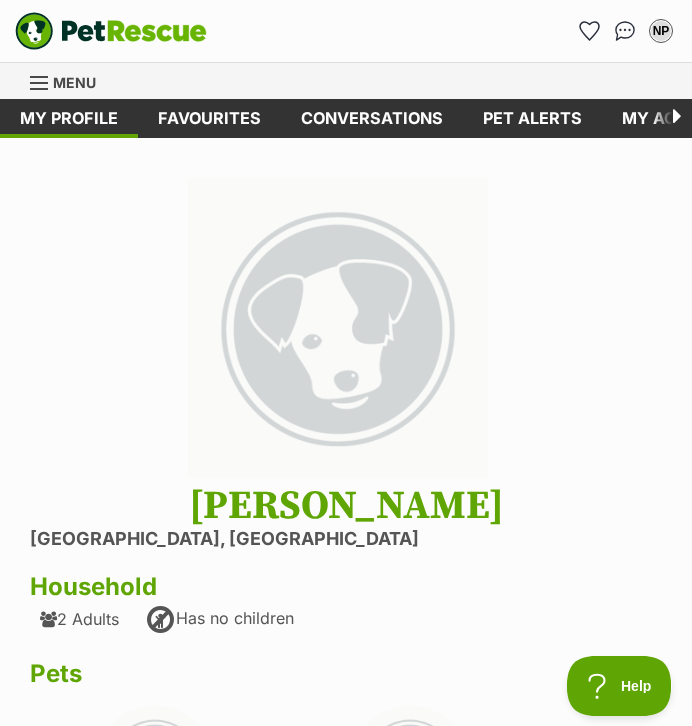 click at bounding box center [672, 118] 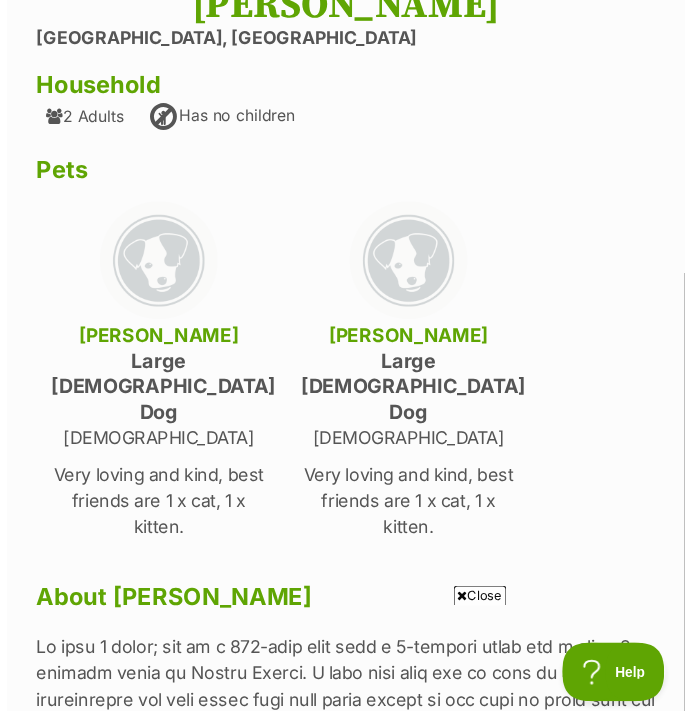 scroll, scrollTop: 0, scrollLeft: 0, axis: both 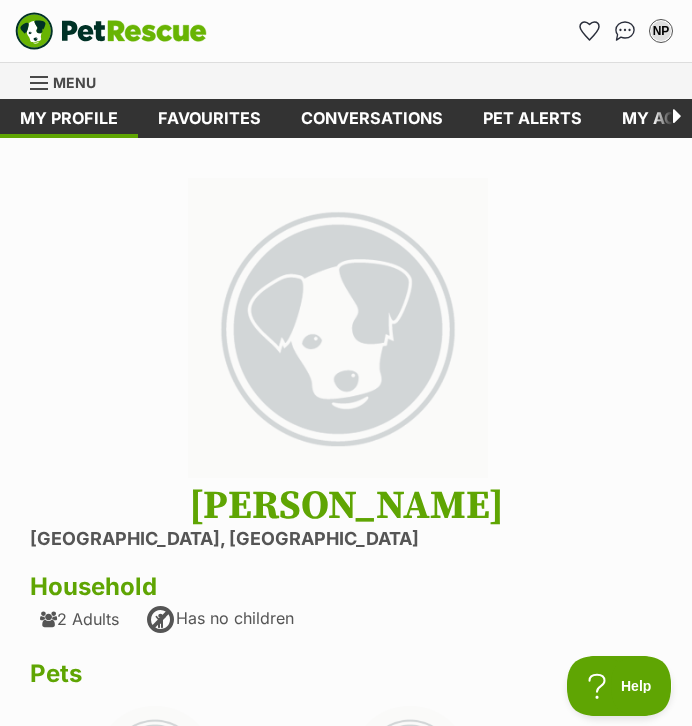 click at bounding box center (39, 83) 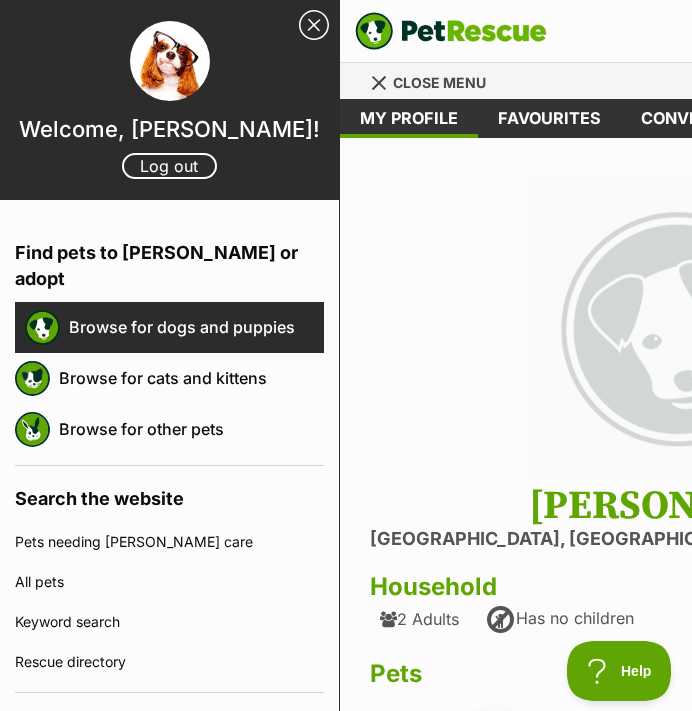 click on "Browse for dogs and puppies" at bounding box center [196, 327] 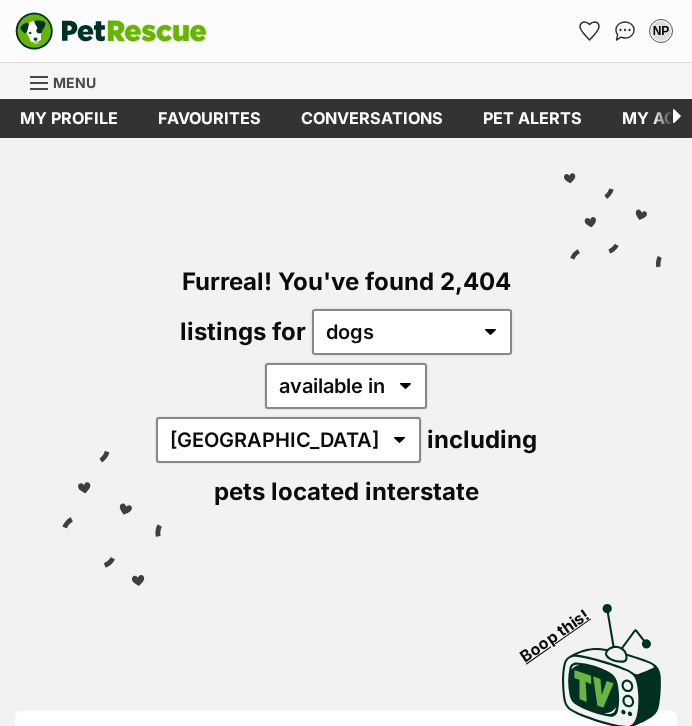 scroll, scrollTop: 0, scrollLeft: 0, axis: both 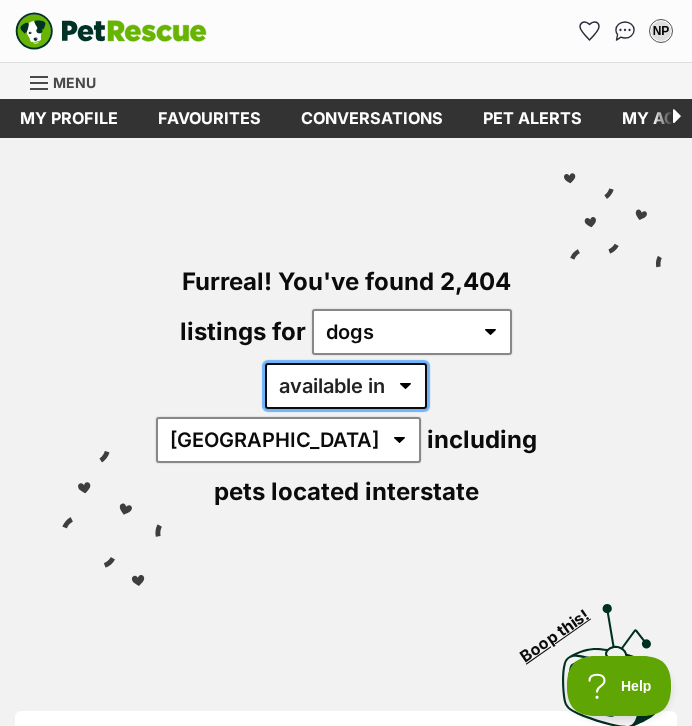 click on "available in
located in" at bounding box center [346, 386] 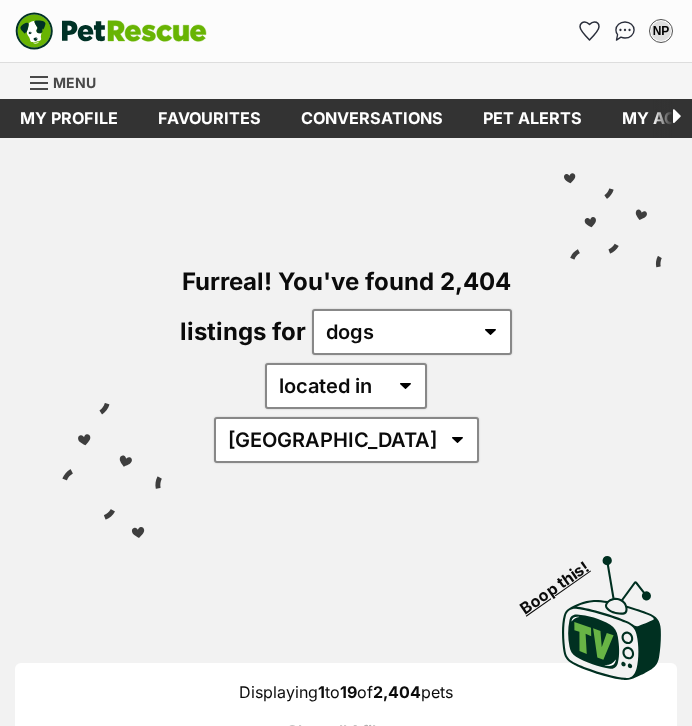 scroll, scrollTop: 0, scrollLeft: 0, axis: both 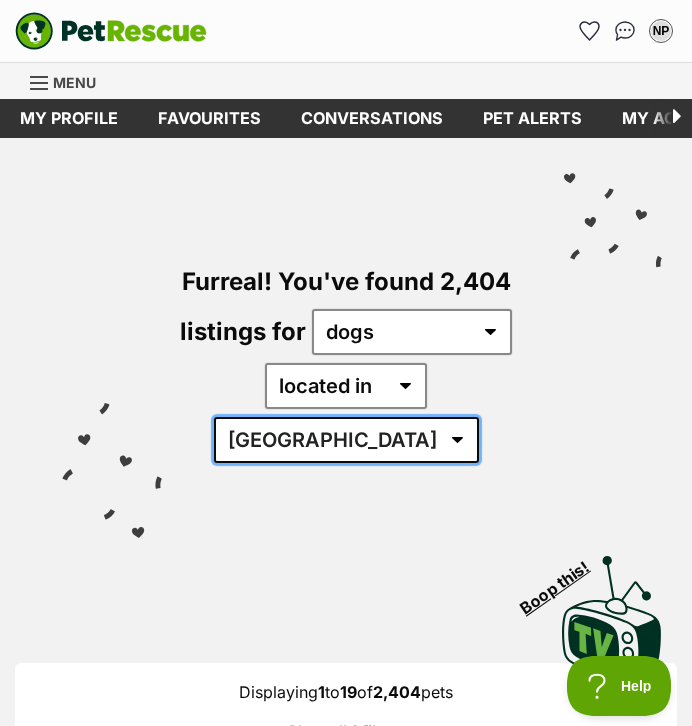 click on "Australia
ACT
NSW
NT
QLD
SA
TAS
VIC
WA" at bounding box center (346, 440) 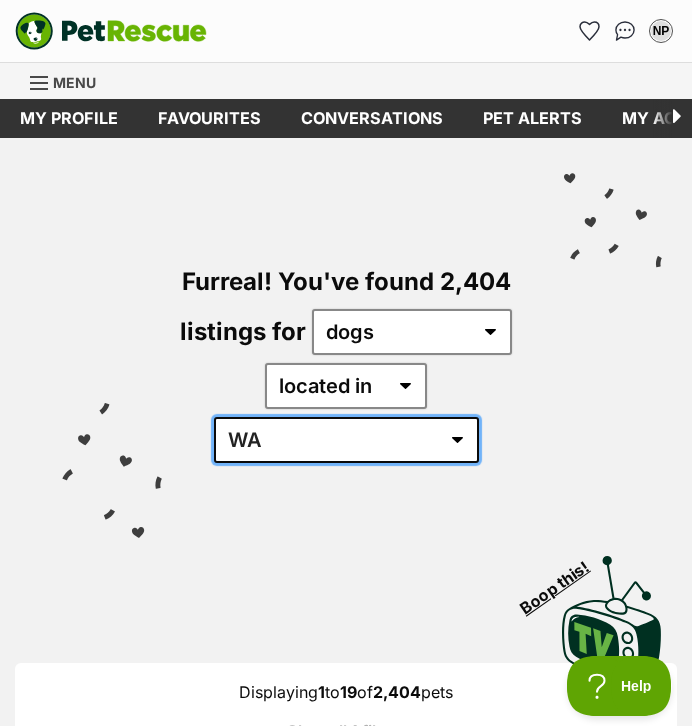click on "Australia
ACT
NSW
NT
QLD
SA
TAS
VIC
WA" at bounding box center [346, 440] 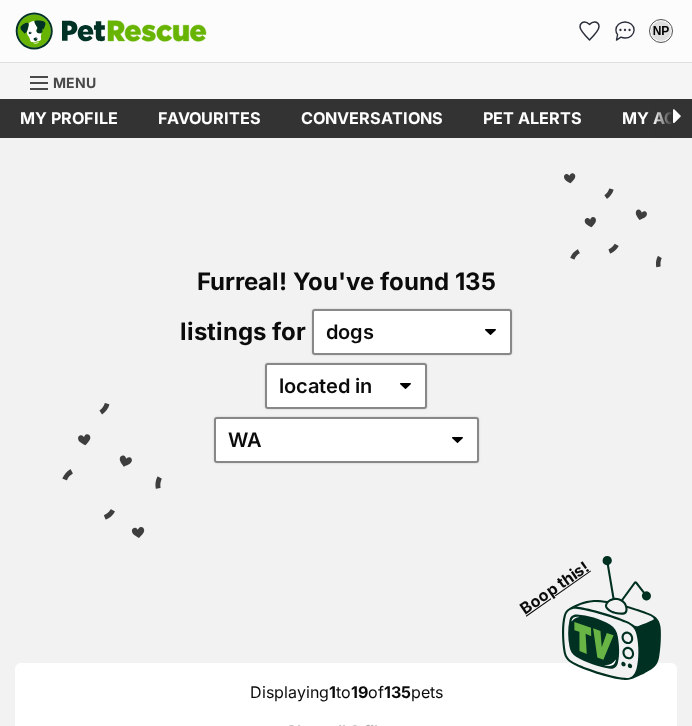 scroll, scrollTop: 0, scrollLeft: 0, axis: both 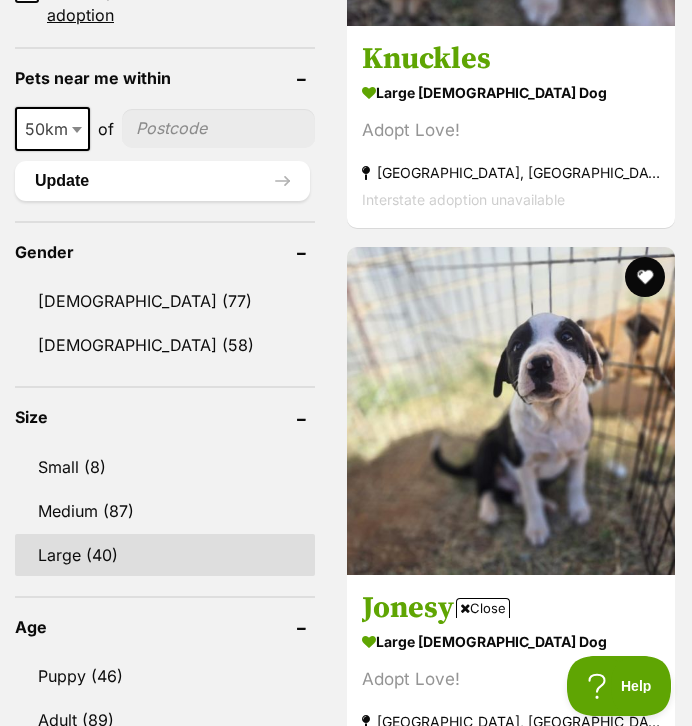 click on "Large (40)" at bounding box center (165, 555) 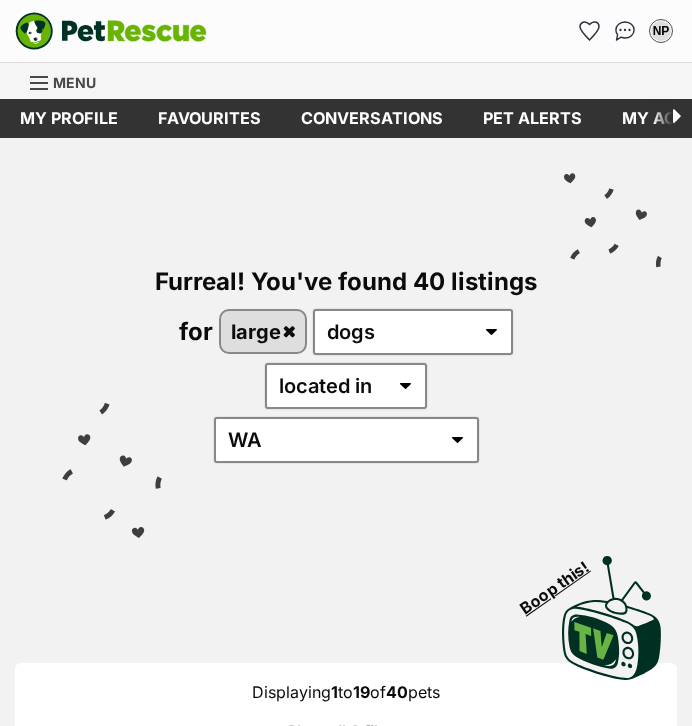 scroll, scrollTop: 0, scrollLeft: 0, axis: both 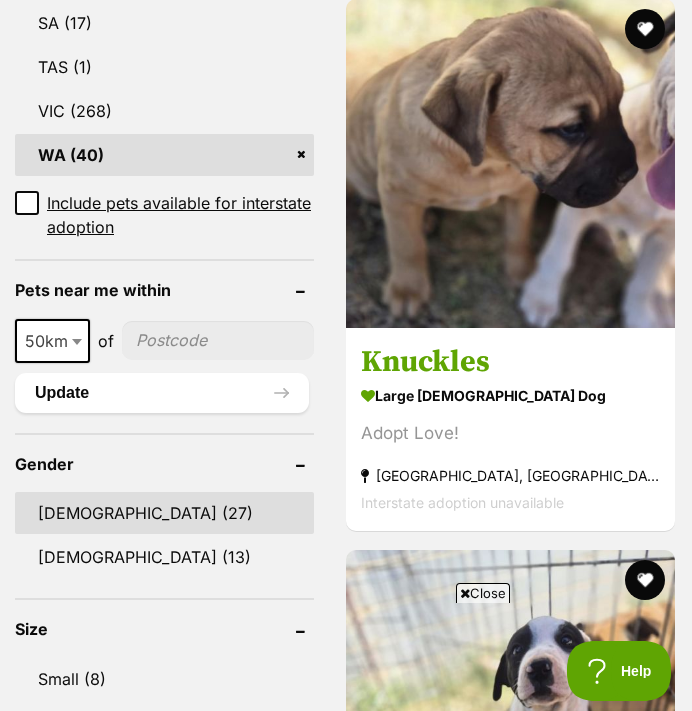 click on "[DEMOGRAPHIC_DATA] (27)" at bounding box center (164, 513) 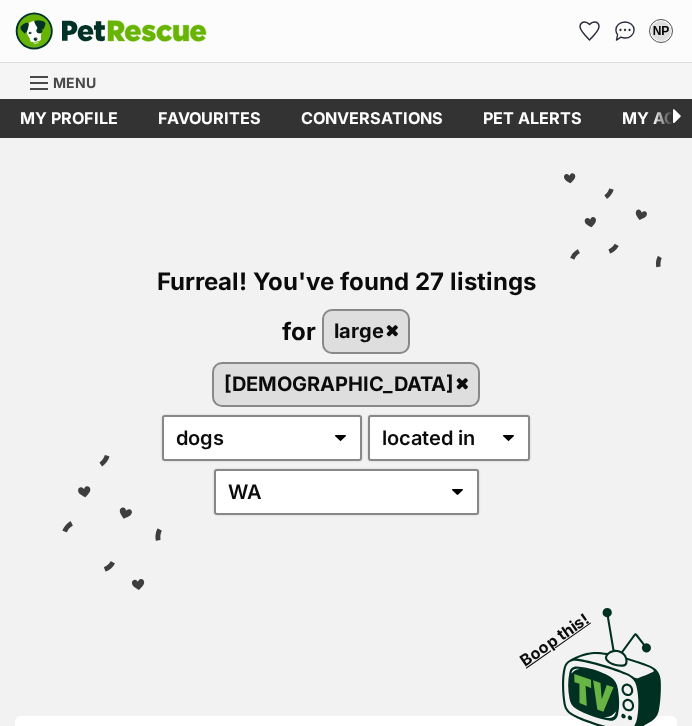 scroll, scrollTop: 0, scrollLeft: 0, axis: both 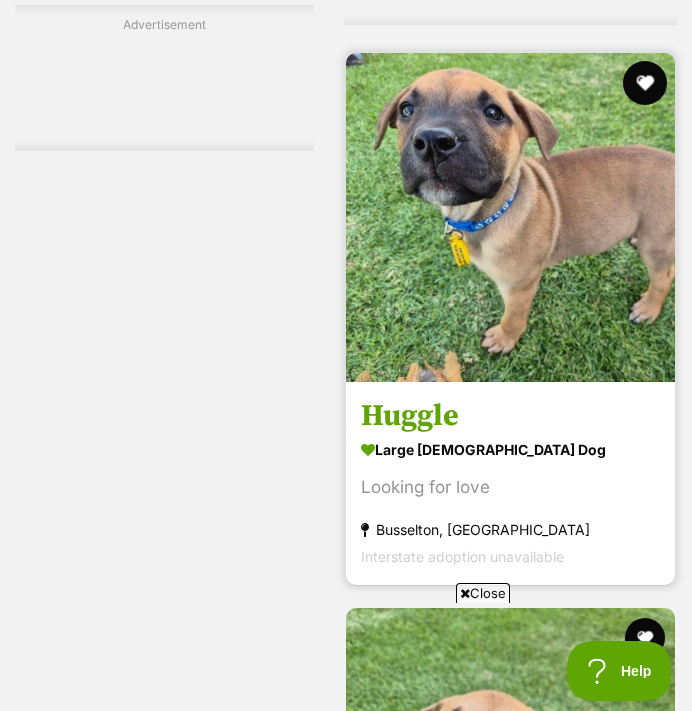 click at bounding box center [645, 83] 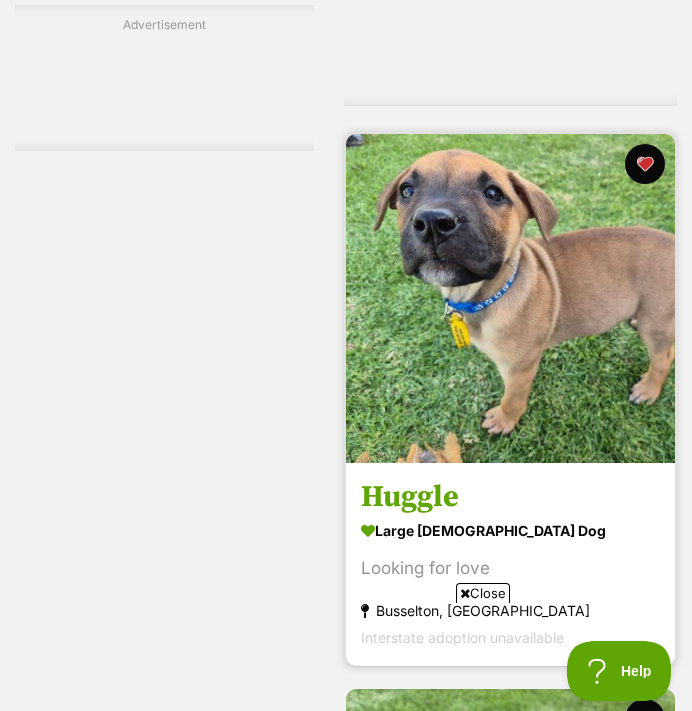 scroll, scrollTop: 4300, scrollLeft: 0, axis: vertical 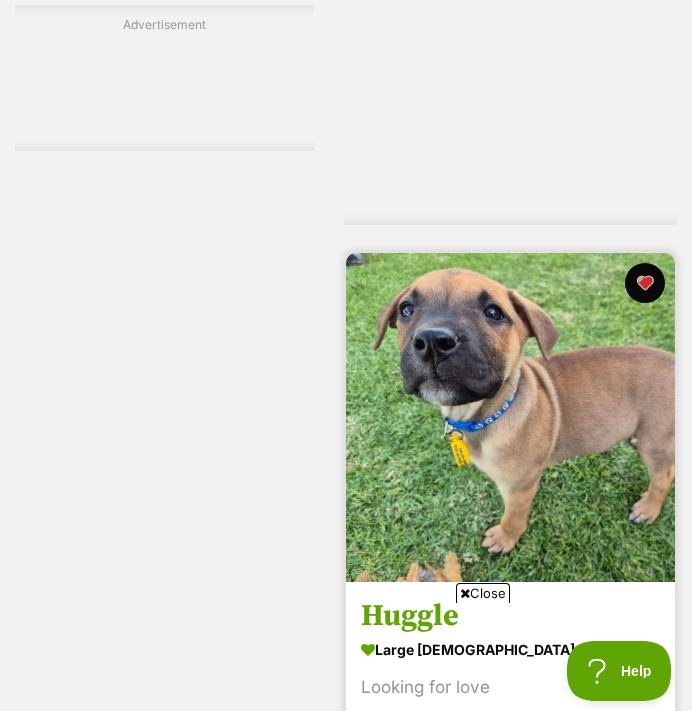 click at bounding box center [510, 417] 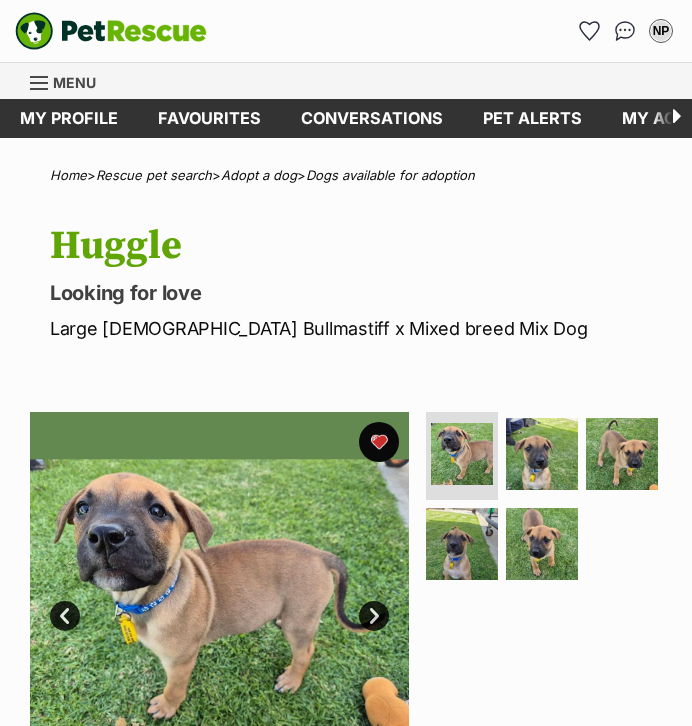 scroll, scrollTop: 0, scrollLeft: 0, axis: both 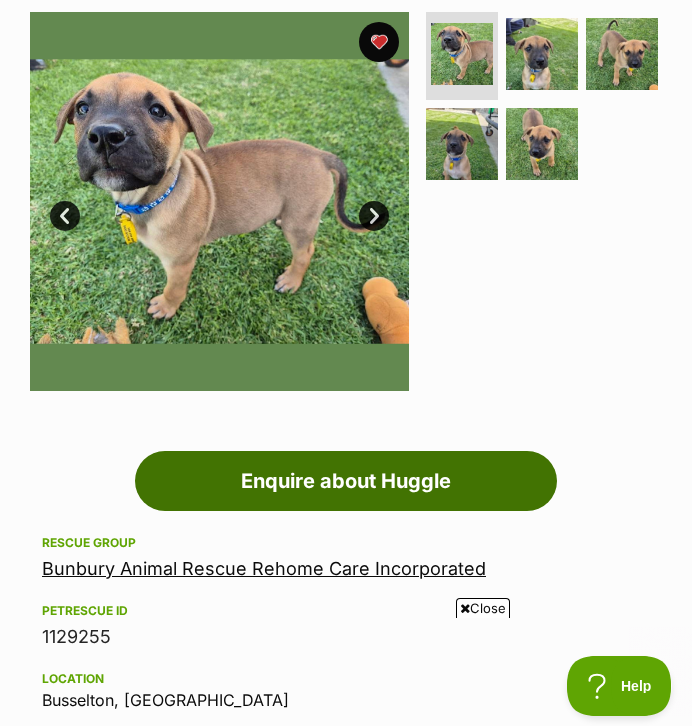 click on "Enquire about Huggle" at bounding box center [346, 481] 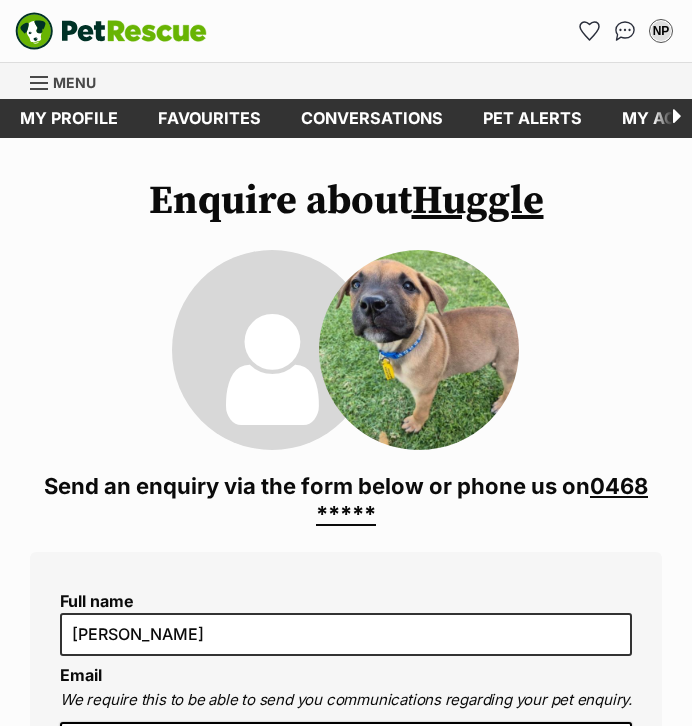 scroll, scrollTop: 0, scrollLeft: 0, axis: both 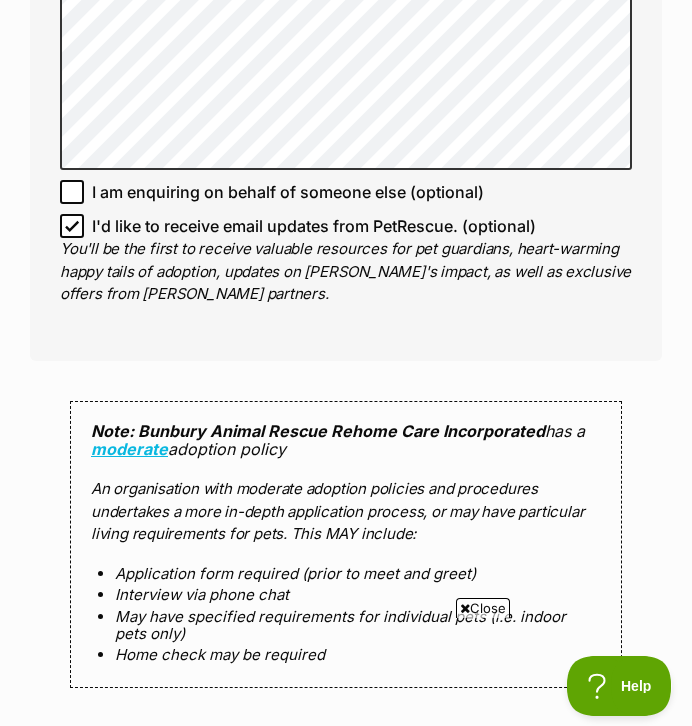 click 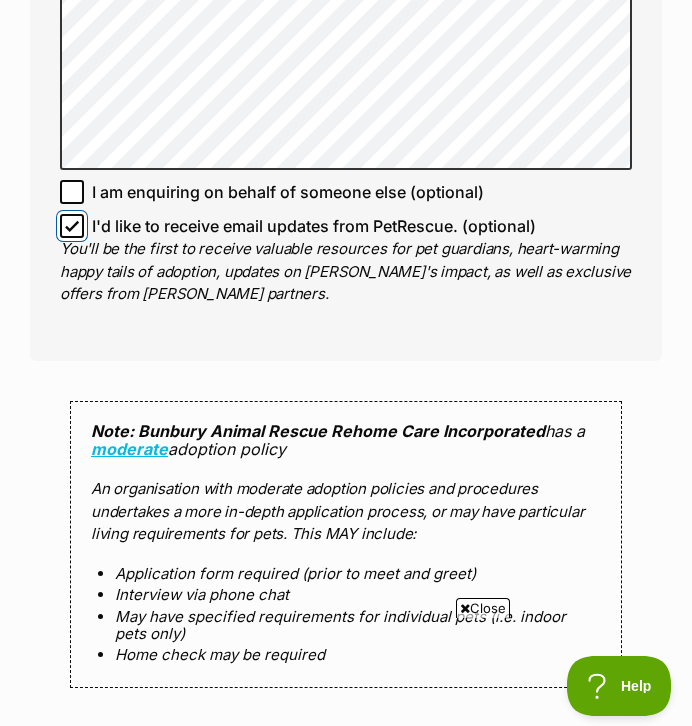 click on "I'd like to receive email updates from PetRescue. (optional)" at bounding box center (72, 226) 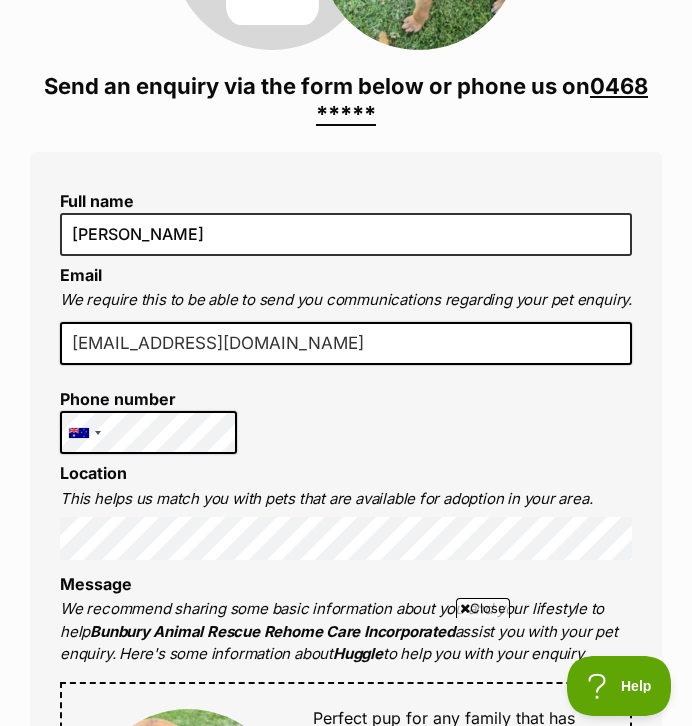 scroll, scrollTop: 300, scrollLeft: 0, axis: vertical 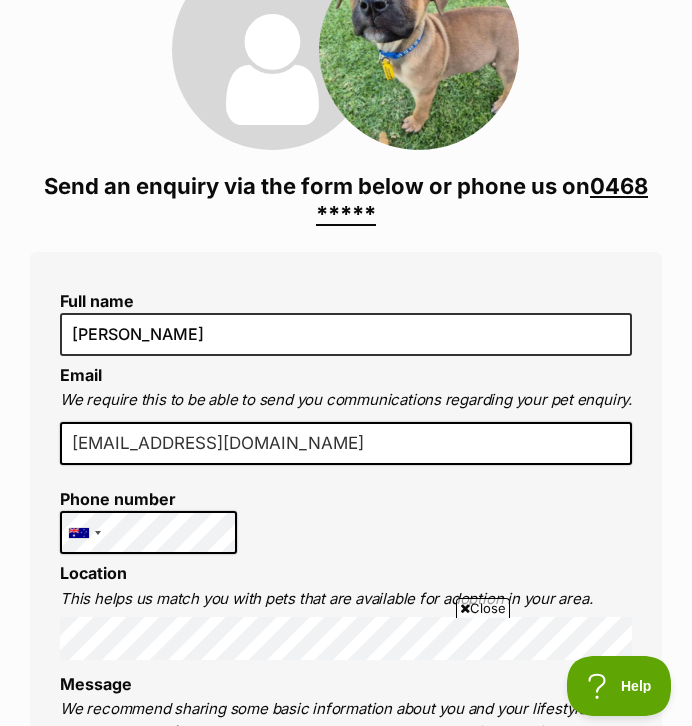 click on "0468 *****" at bounding box center (482, 200) 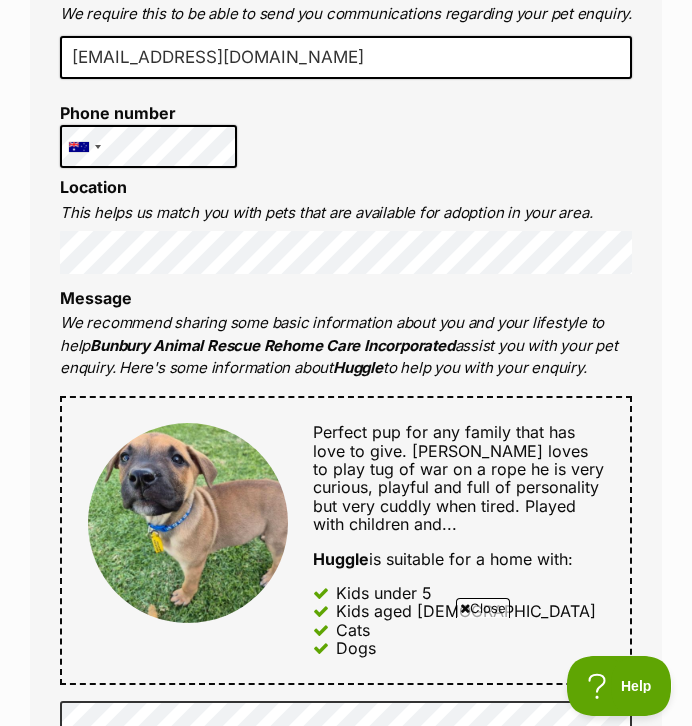 scroll, scrollTop: 700, scrollLeft: 0, axis: vertical 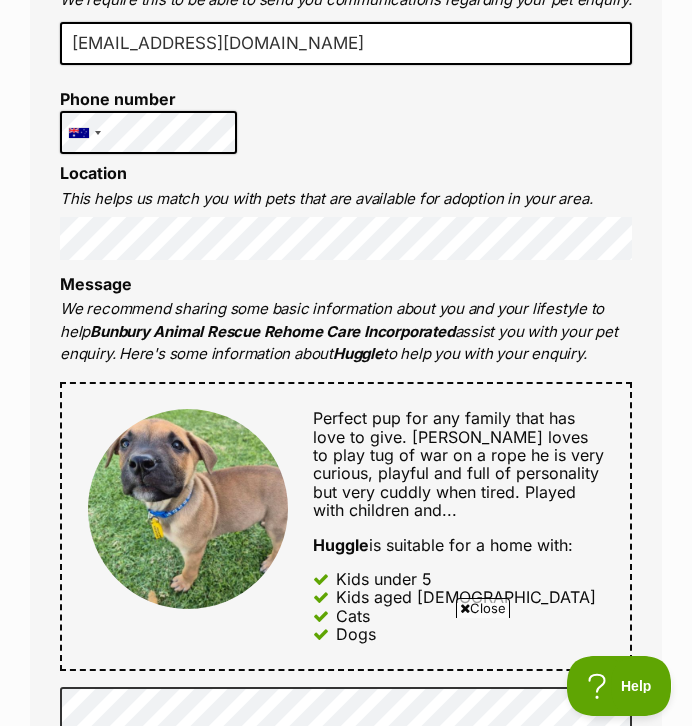click on "Close" at bounding box center (483, 608) 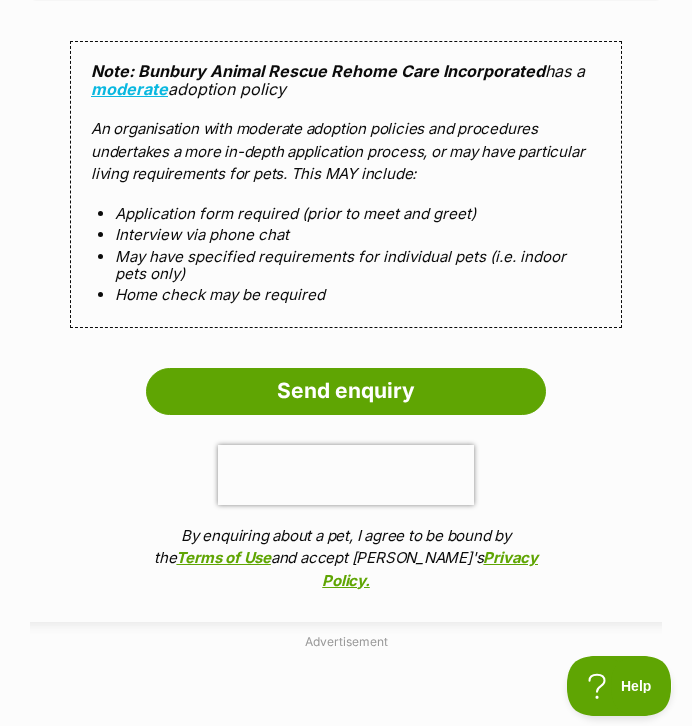 scroll, scrollTop: 2100, scrollLeft: 0, axis: vertical 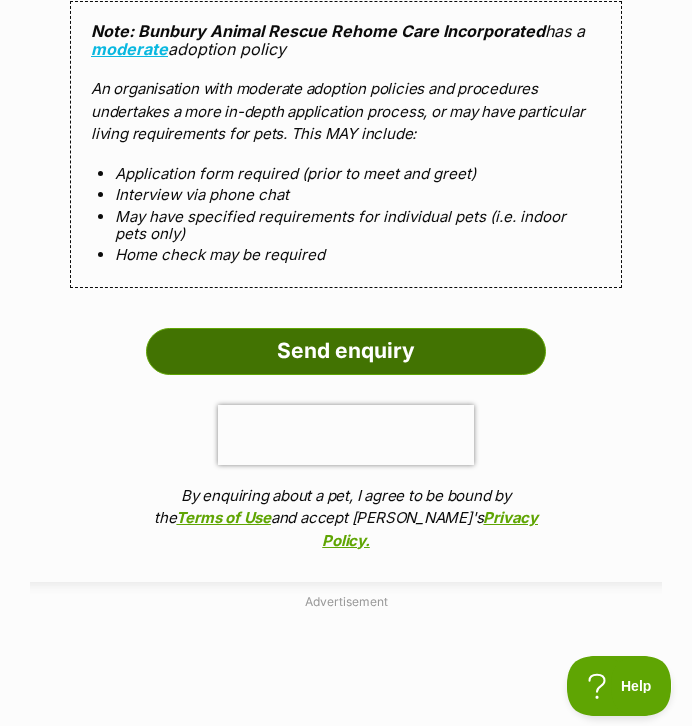 click on "Send enquiry" at bounding box center [346, 351] 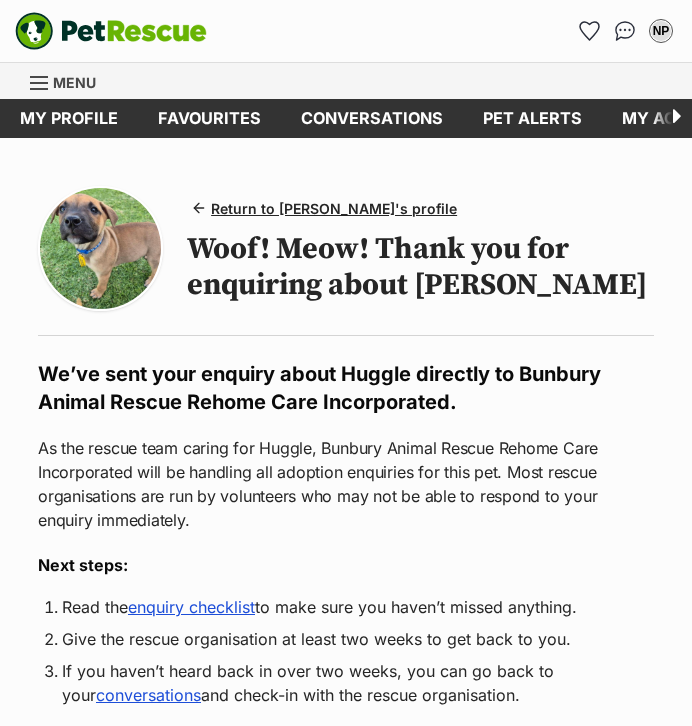 scroll, scrollTop: 0, scrollLeft: 0, axis: both 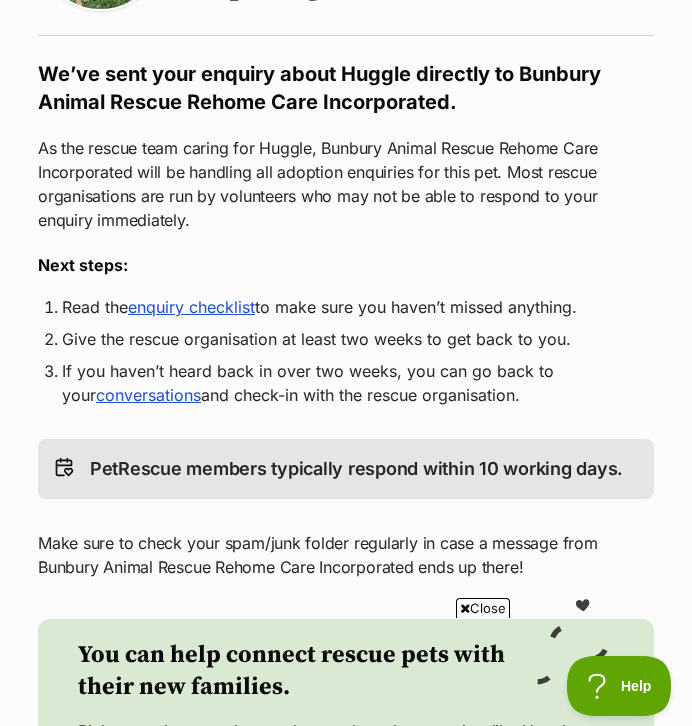 click on "Close" at bounding box center [483, 608] 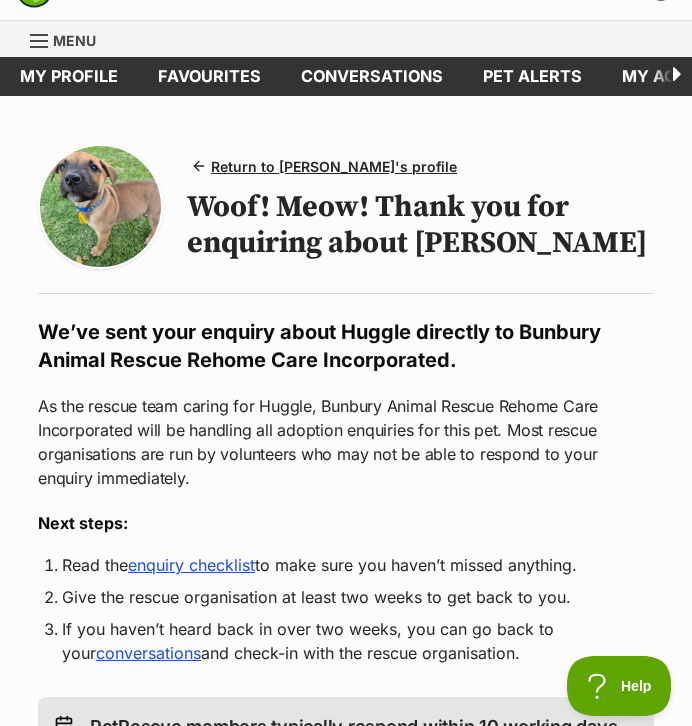 scroll, scrollTop: 0, scrollLeft: 0, axis: both 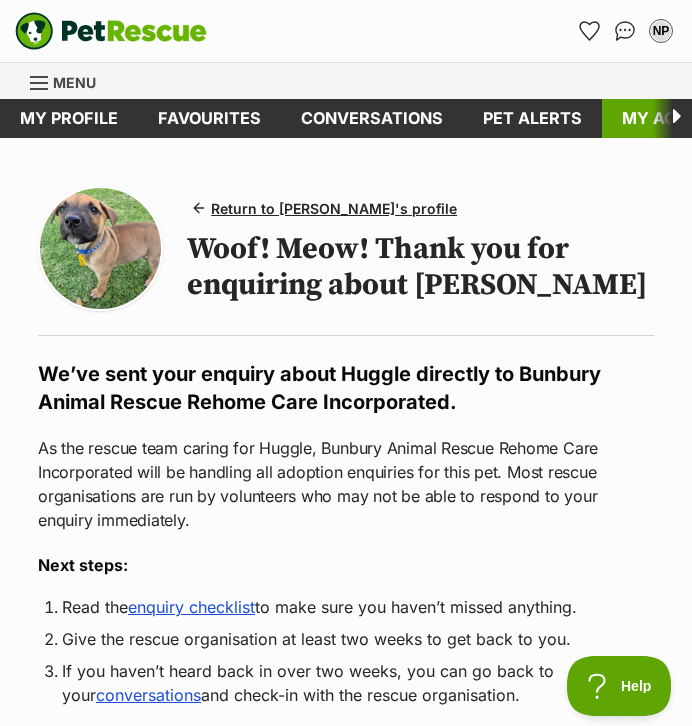 click on "My account" at bounding box center [678, 118] 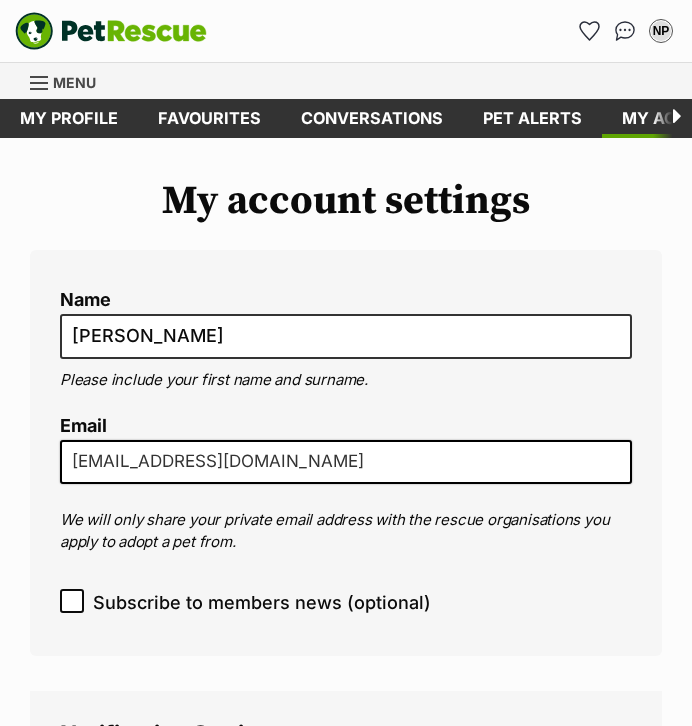 scroll, scrollTop: 0, scrollLeft: 0, axis: both 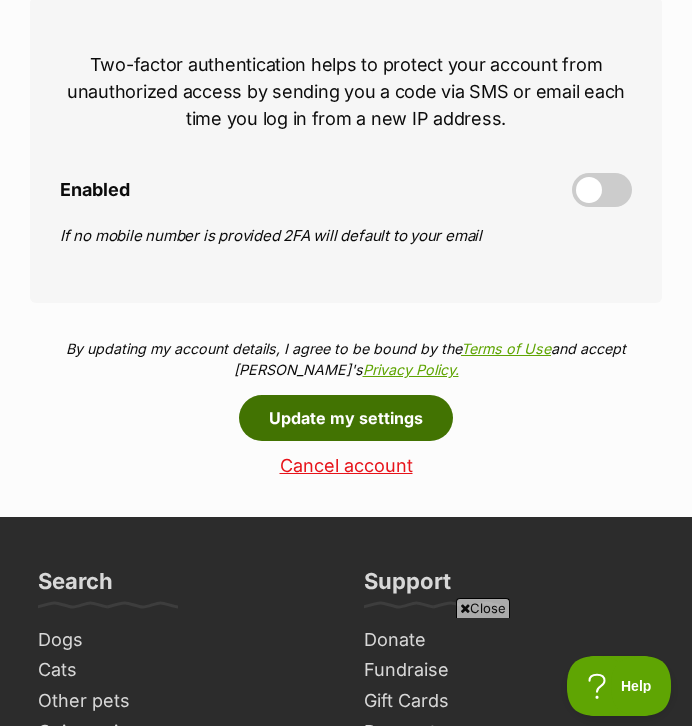 click on "Update my settings" at bounding box center (346, 418) 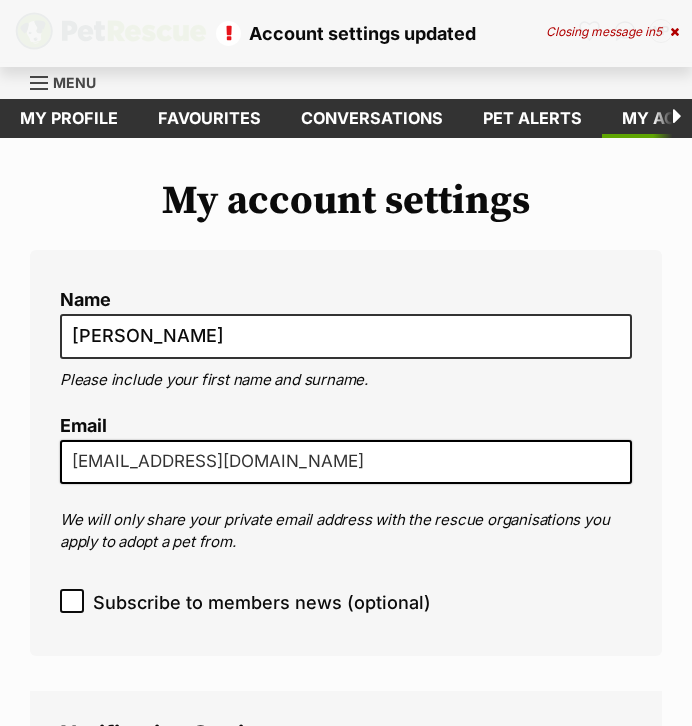 scroll, scrollTop: 0, scrollLeft: 0, axis: both 